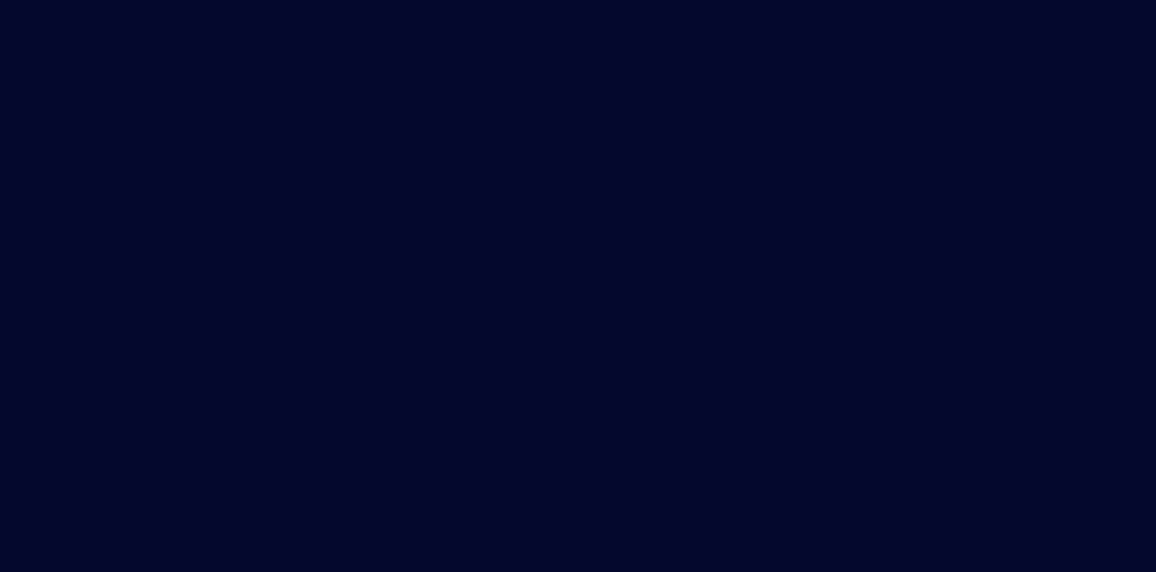scroll, scrollTop: 0, scrollLeft: 0, axis: both 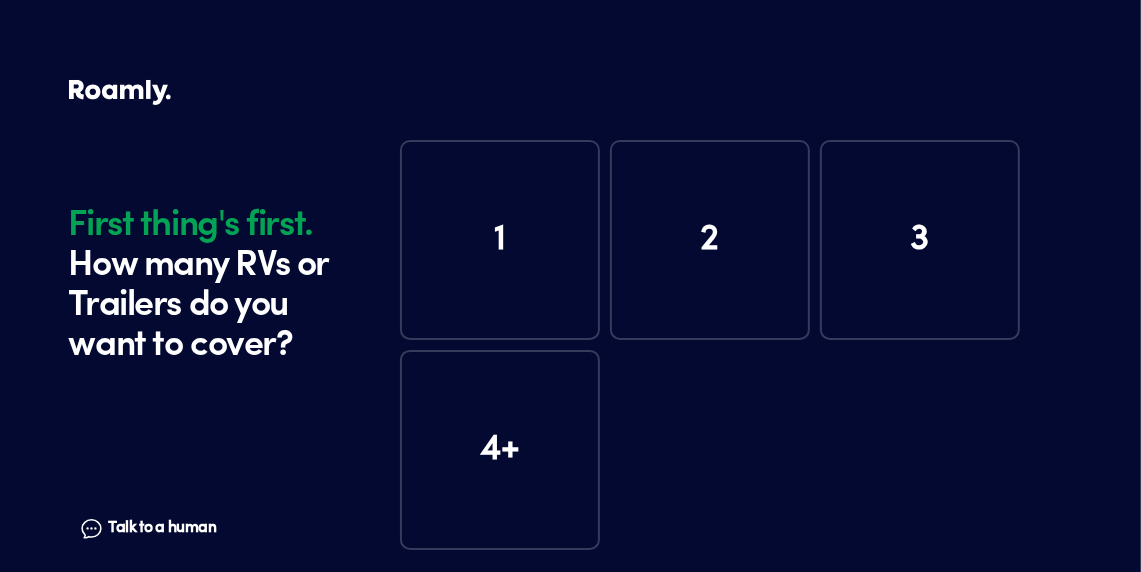 click on "1" at bounding box center (500, 240) 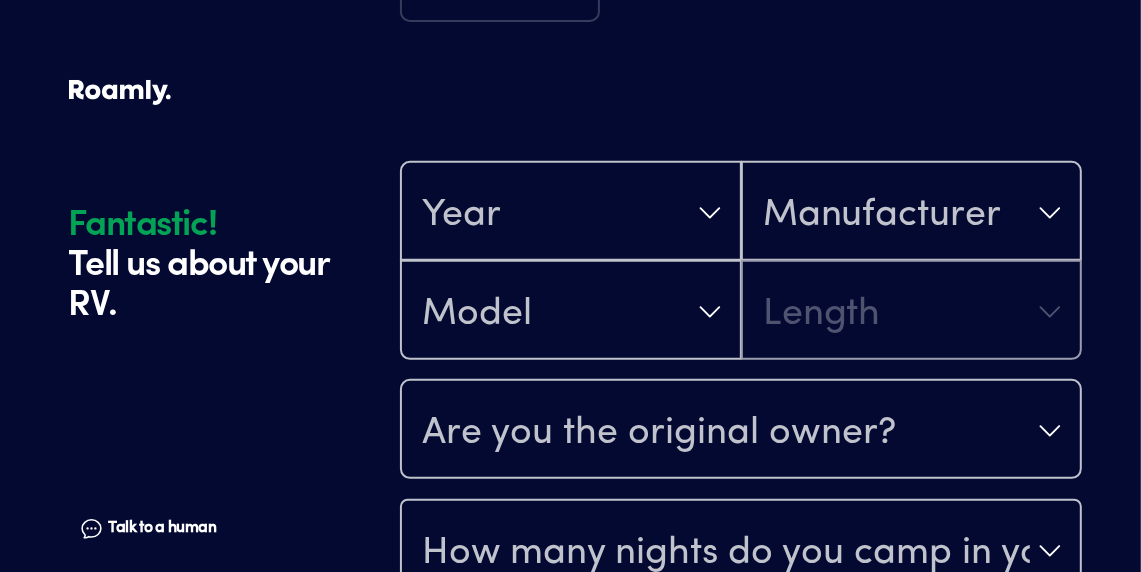 scroll, scrollTop: 590, scrollLeft: 0, axis: vertical 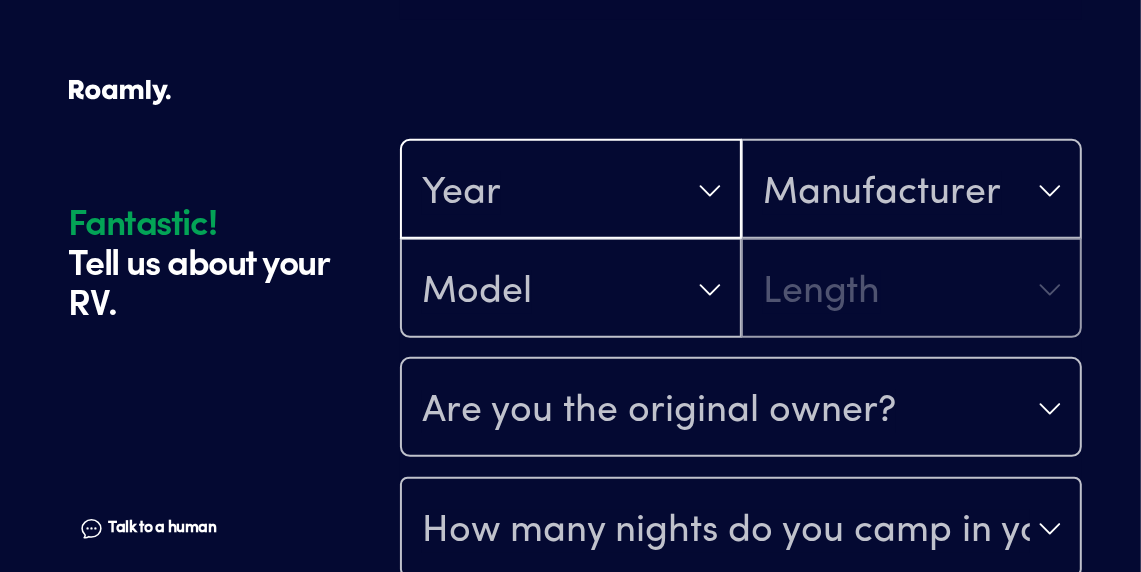 click on "Year" at bounding box center [571, 191] 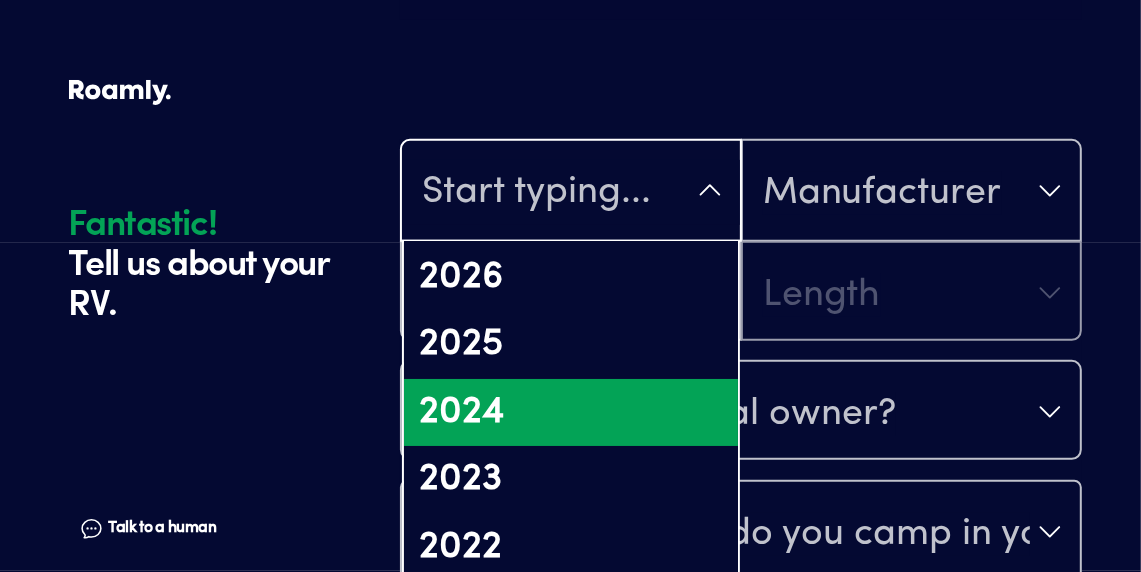 scroll, scrollTop: 199, scrollLeft: 0, axis: vertical 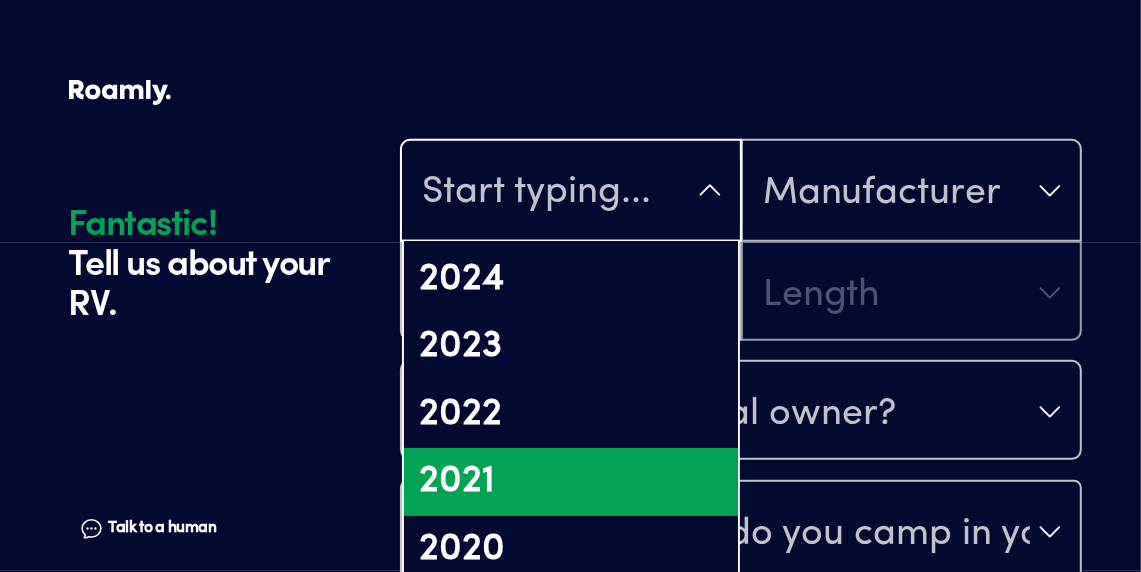 click on "2021" at bounding box center (571, 482) 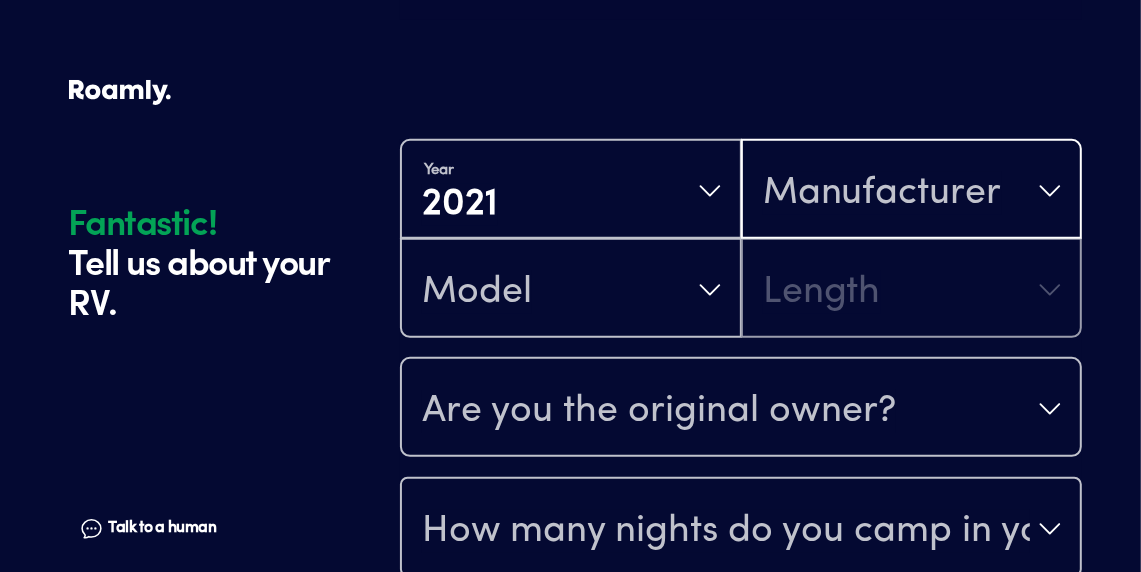 click on "Manufacturer" at bounding box center (882, 193) 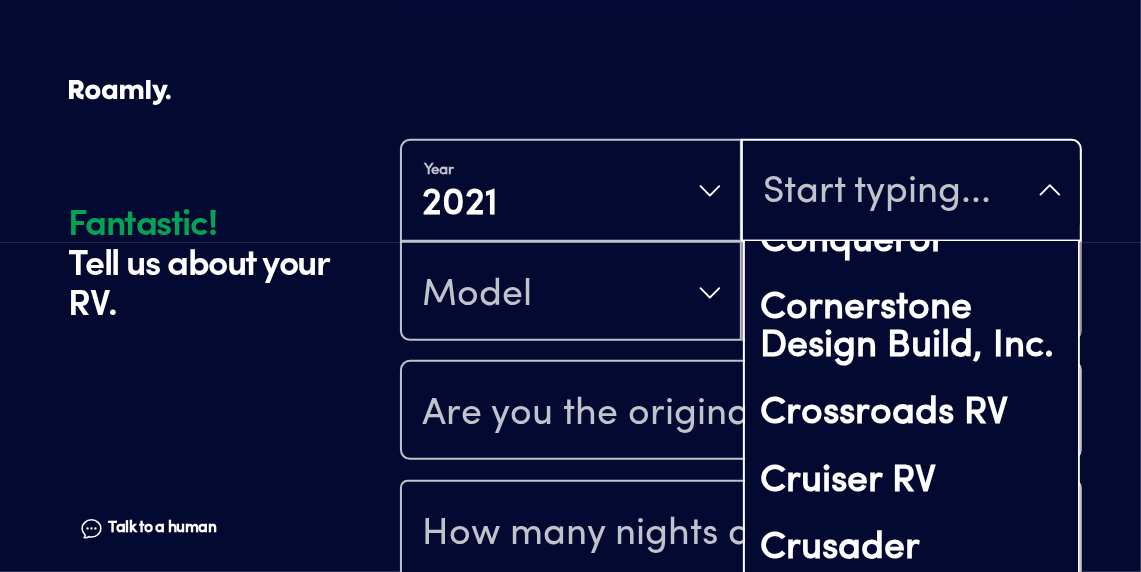 scroll, scrollTop: 3099, scrollLeft: 0, axis: vertical 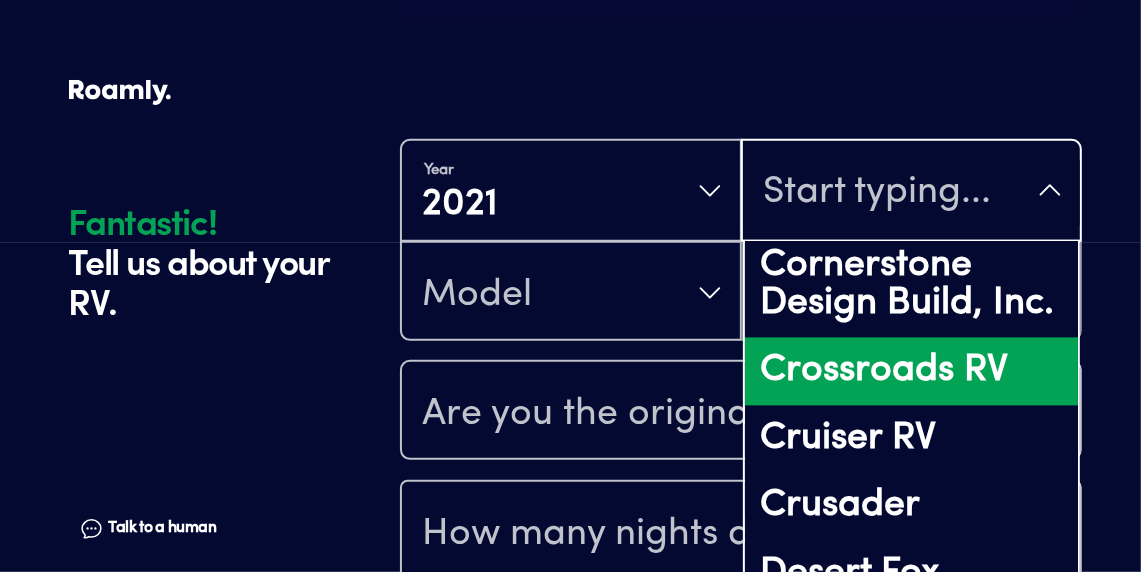 click on "Crossroads RV" at bounding box center (912, 372) 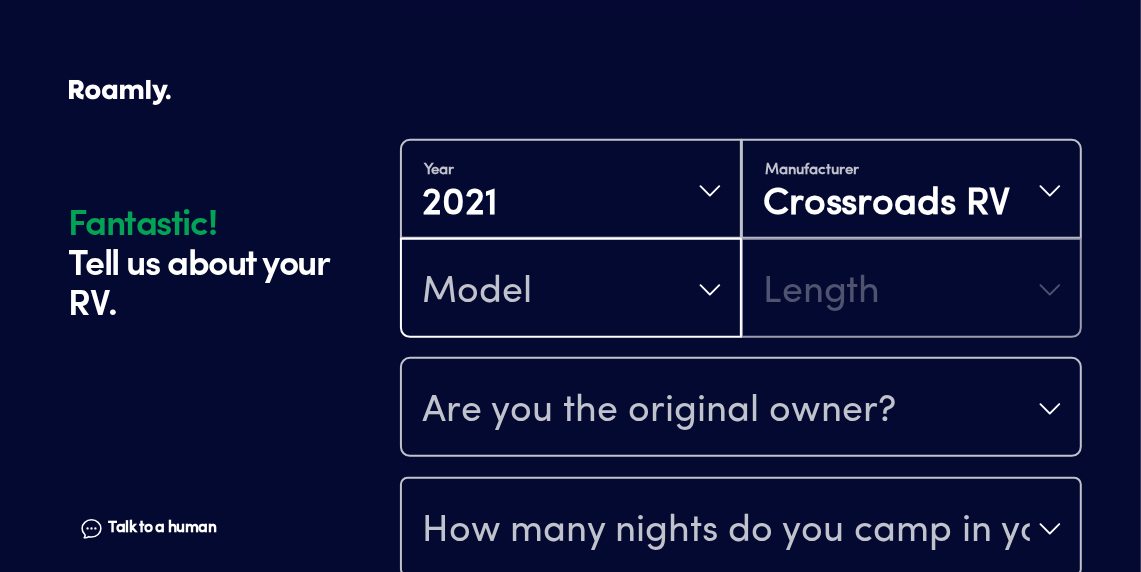 click on "Model" at bounding box center [571, 290] 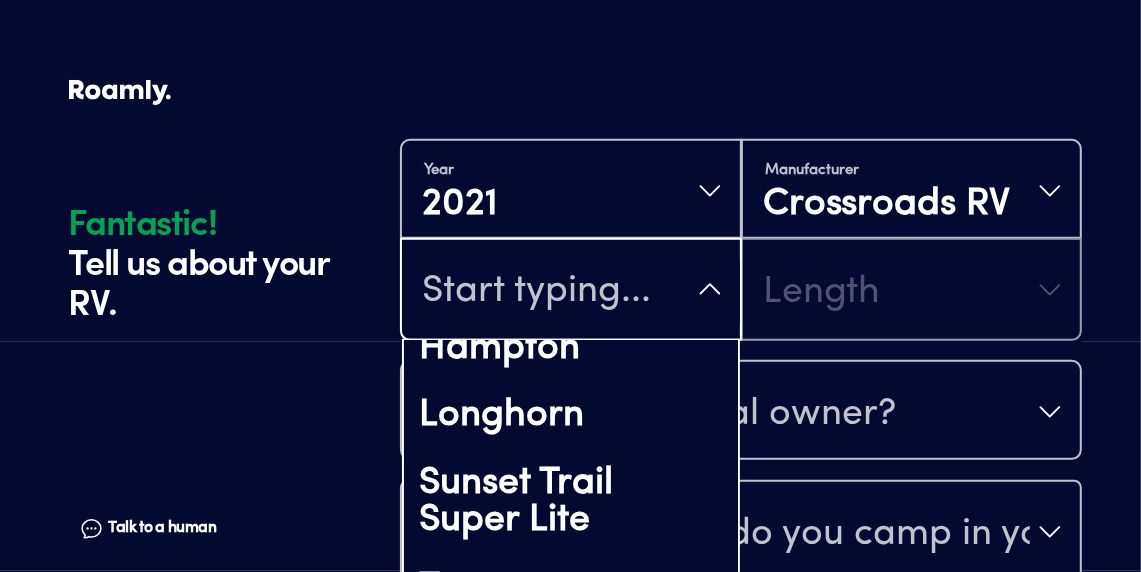 scroll, scrollTop: 199, scrollLeft: 0, axis: vertical 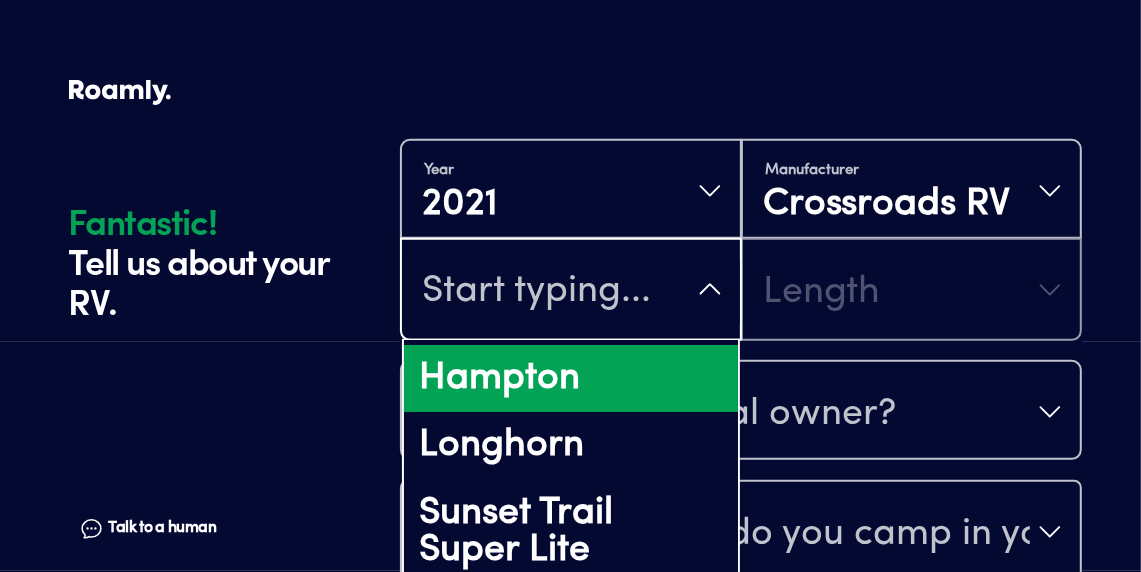 click on "Hampton" at bounding box center [571, 379] 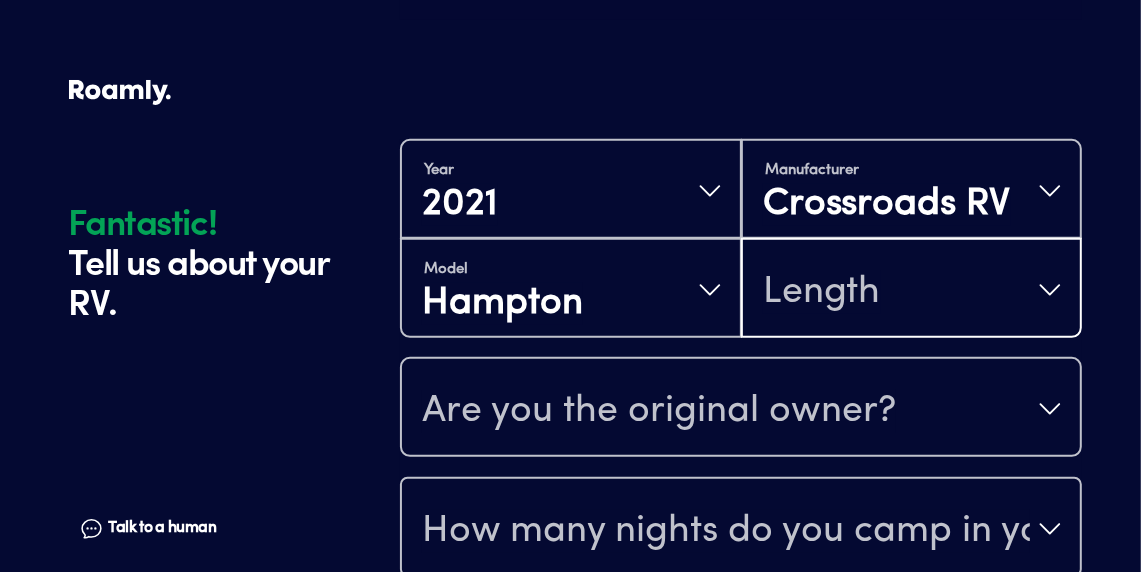 click on "Length" at bounding box center [912, 290] 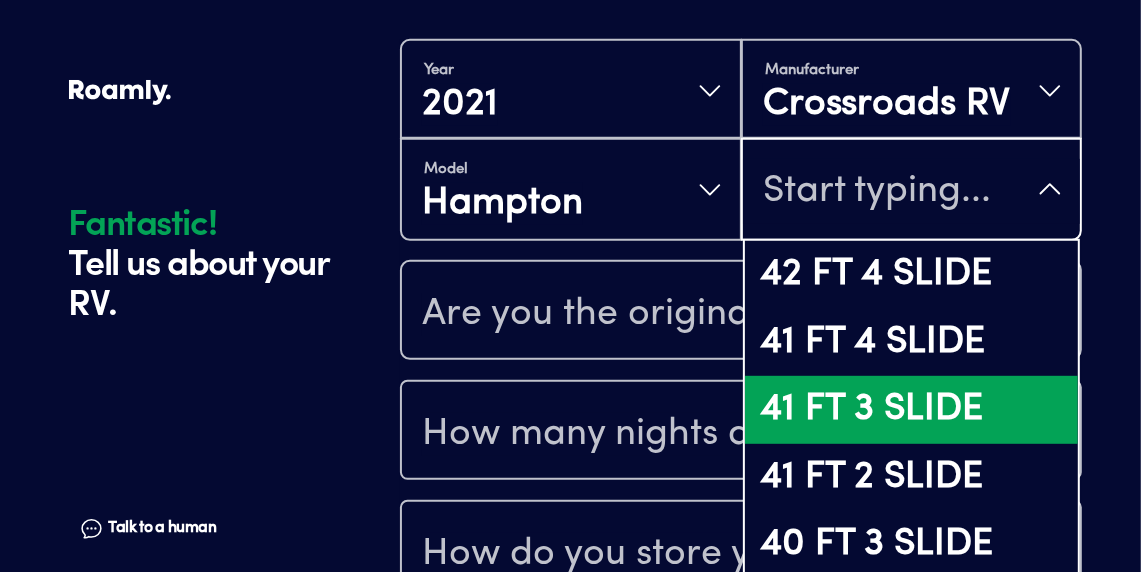 scroll, scrollTop: 790, scrollLeft: 0, axis: vertical 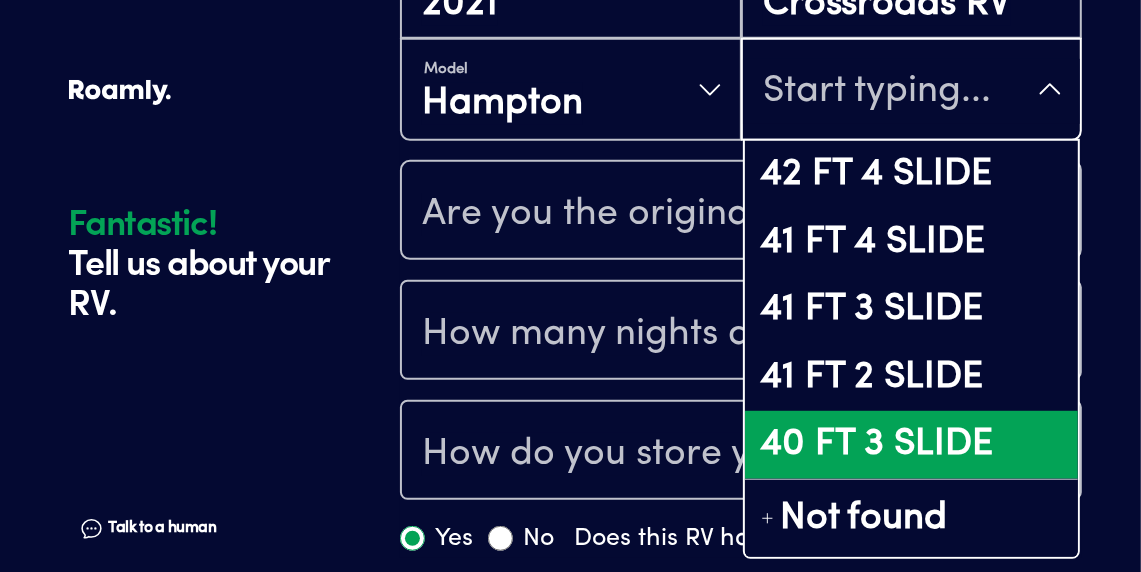 click on "40 FT 3 SLIDE" at bounding box center (912, 445) 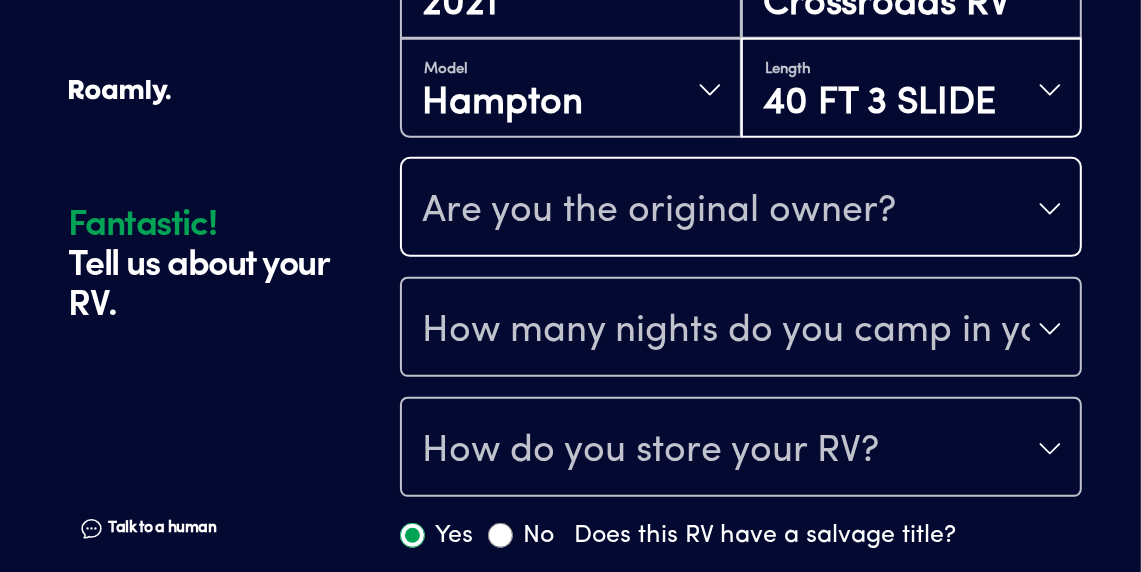 click on "Are you the original owner?" at bounding box center (741, 209) 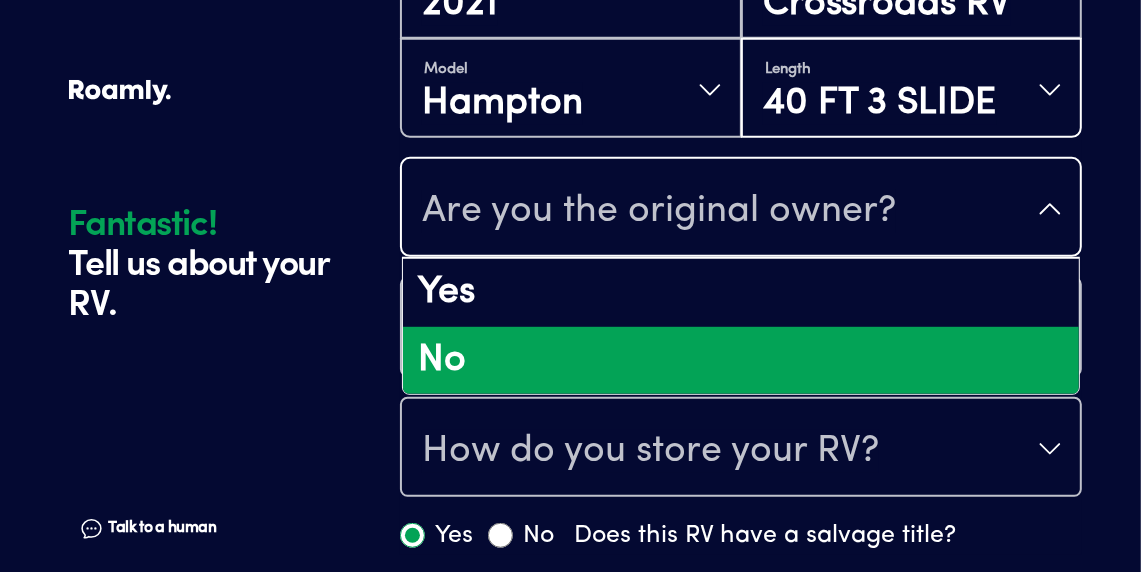click on "No" at bounding box center [741, 361] 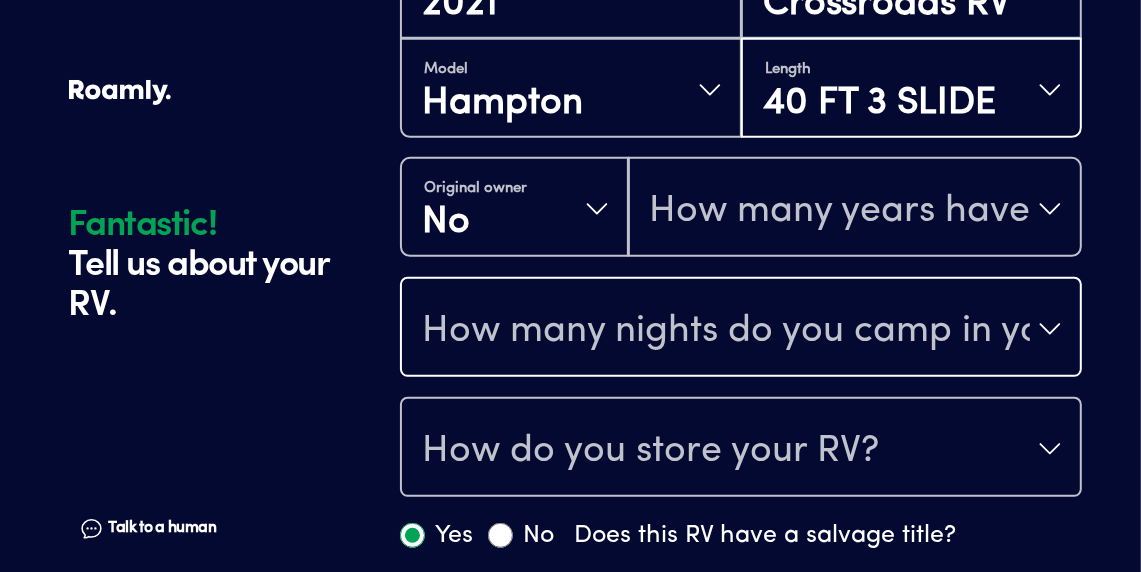 click on "How many nights do you camp in your RV?" at bounding box center (741, 329) 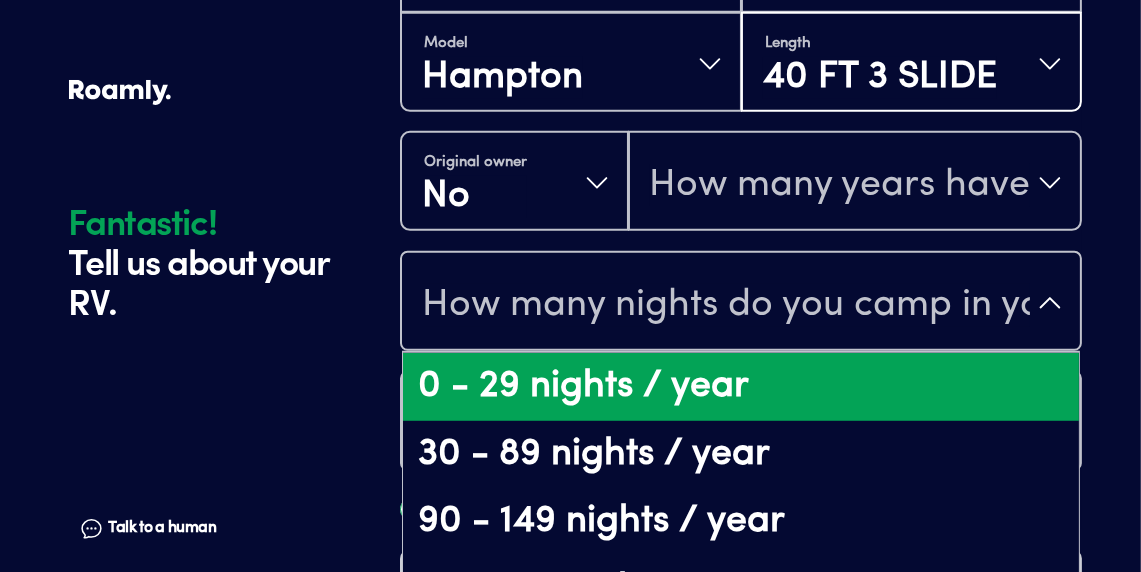 scroll, scrollTop: 39, scrollLeft: 0, axis: vertical 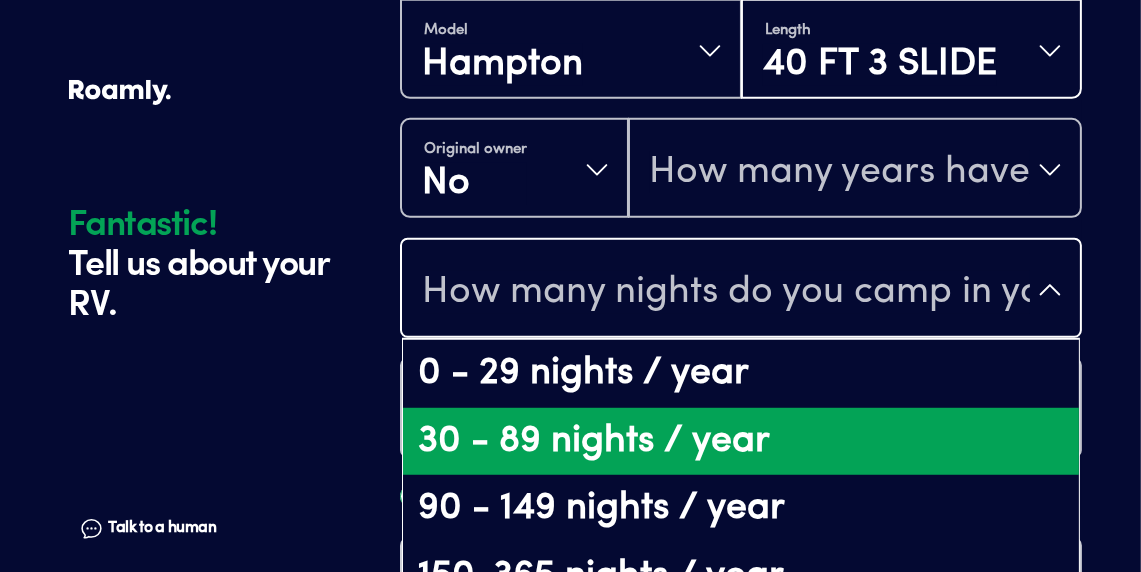 click on "30 - 89 nights / year" at bounding box center [741, 442] 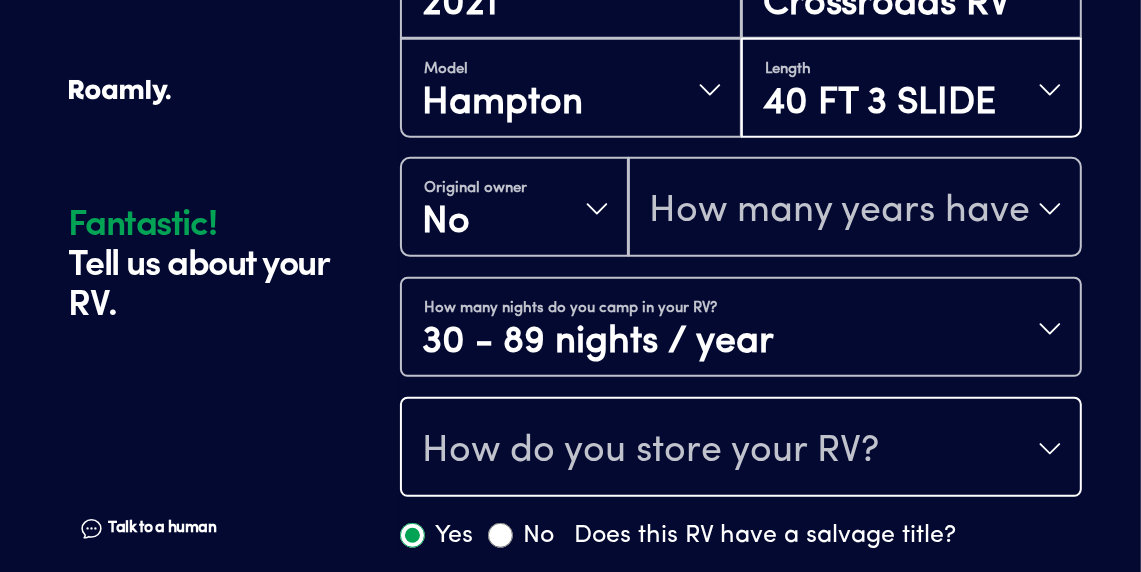 click on "How do you store your RV?" at bounding box center (741, 449) 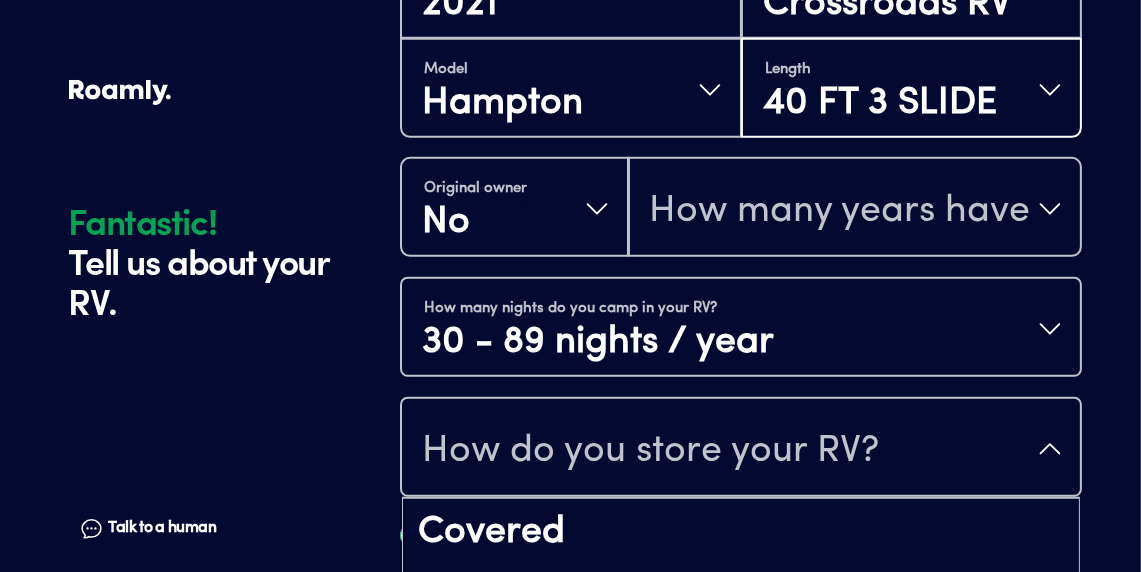 scroll, scrollTop: 24, scrollLeft: 0, axis: vertical 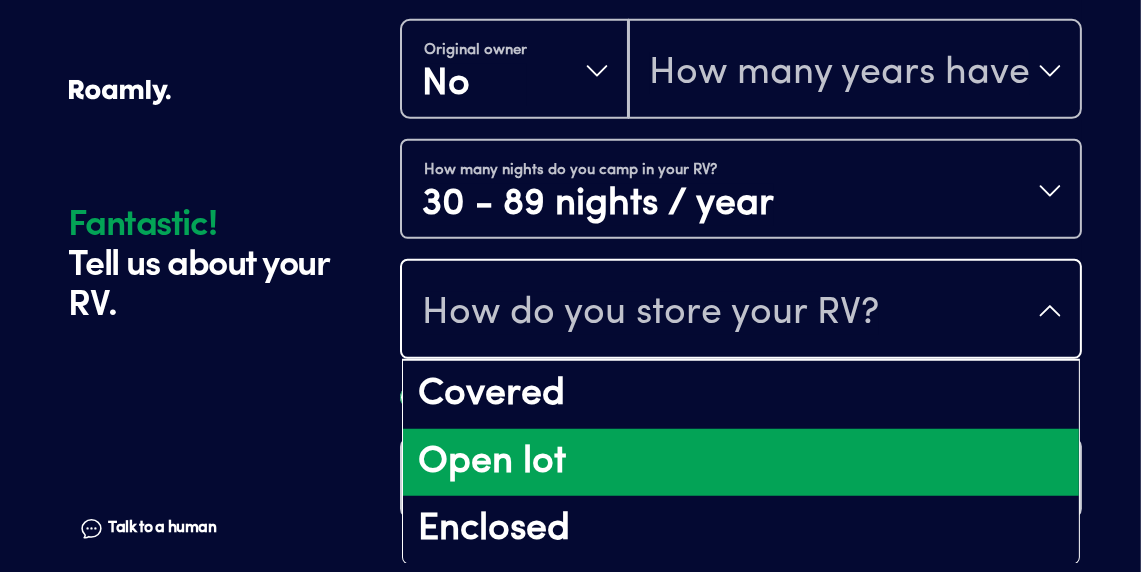 click on "Open lot" at bounding box center (741, 463) 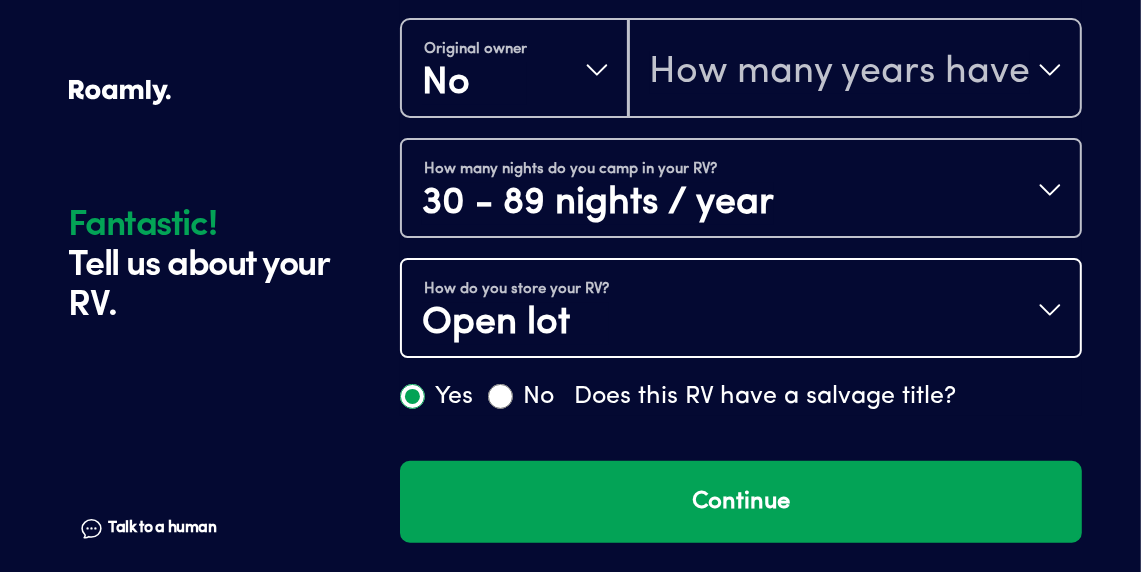 scroll, scrollTop: 0, scrollLeft: 0, axis: both 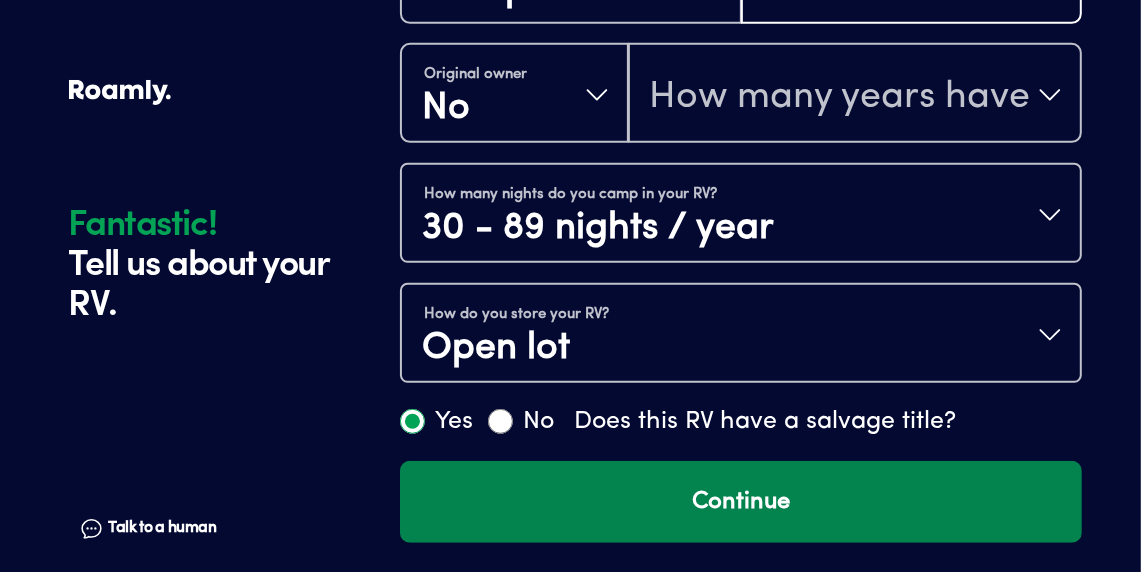 click on "Continue" at bounding box center (741, 502) 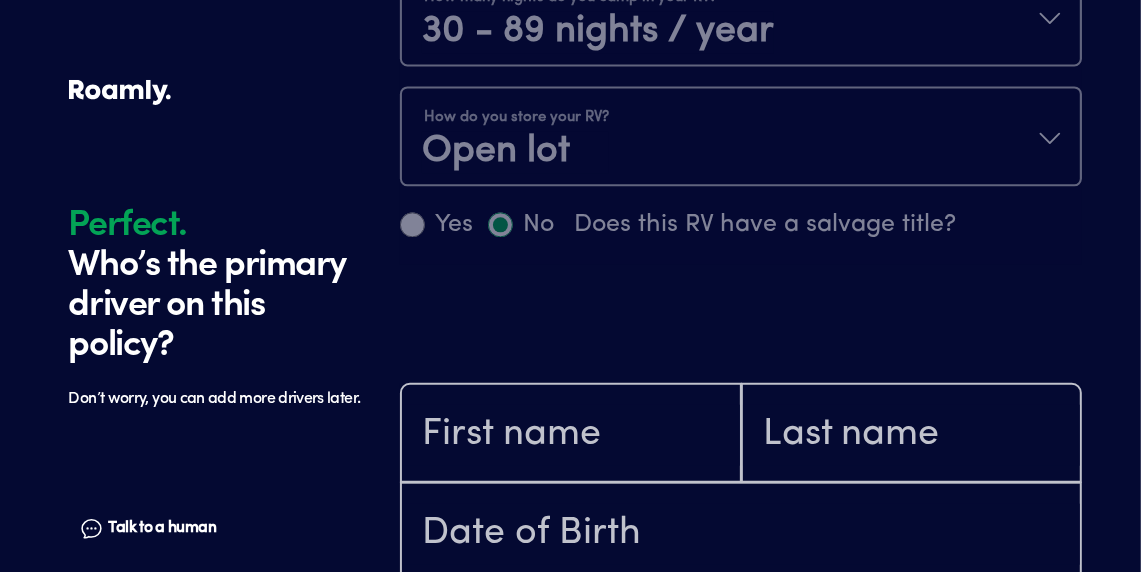 scroll, scrollTop: 1384, scrollLeft: 0, axis: vertical 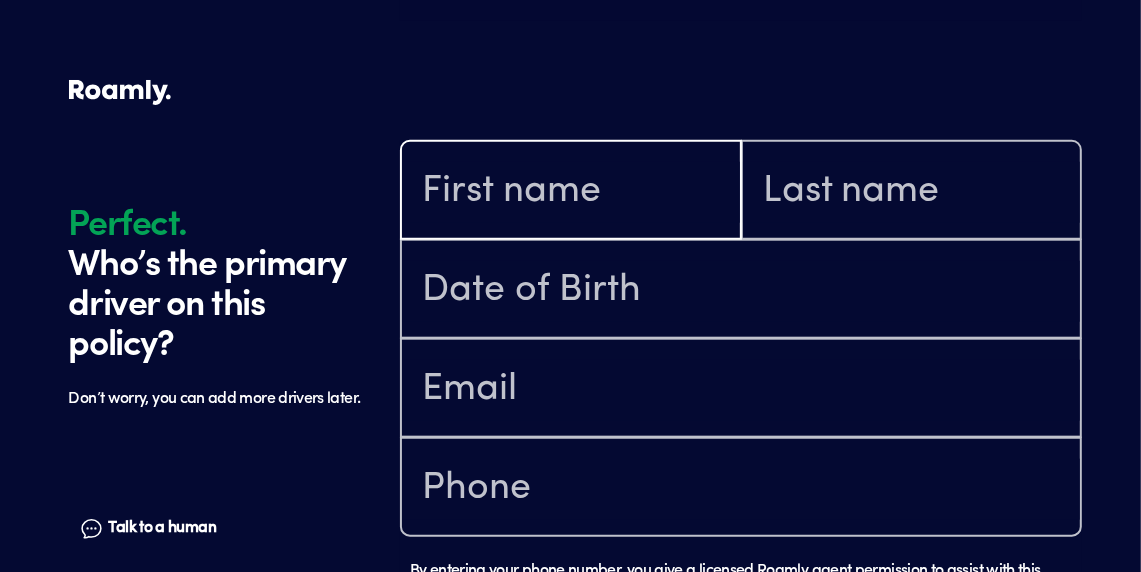 click at bounding box center (571, 192) 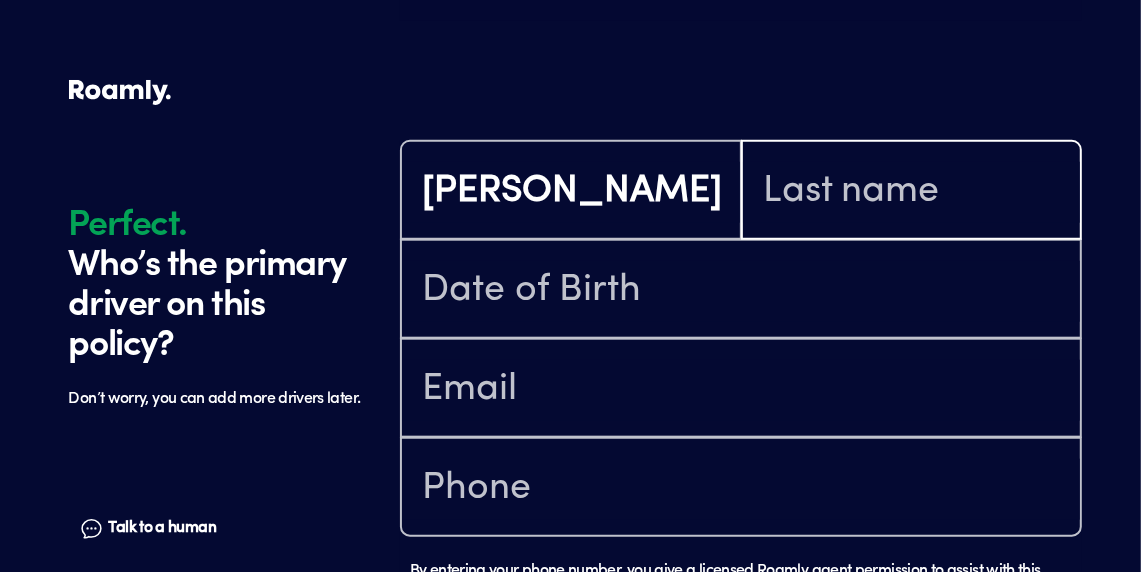 type on "[PERSON_NAME]" 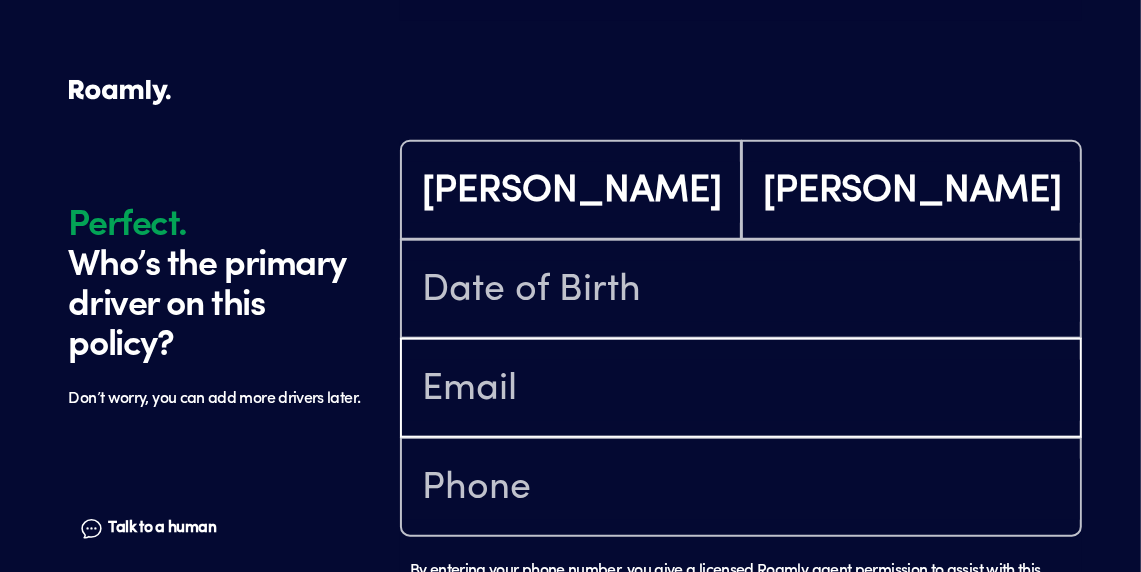 type on "[EMAIL_ADDRESS][PERSON_NAME][DOMAIN_NAME]" 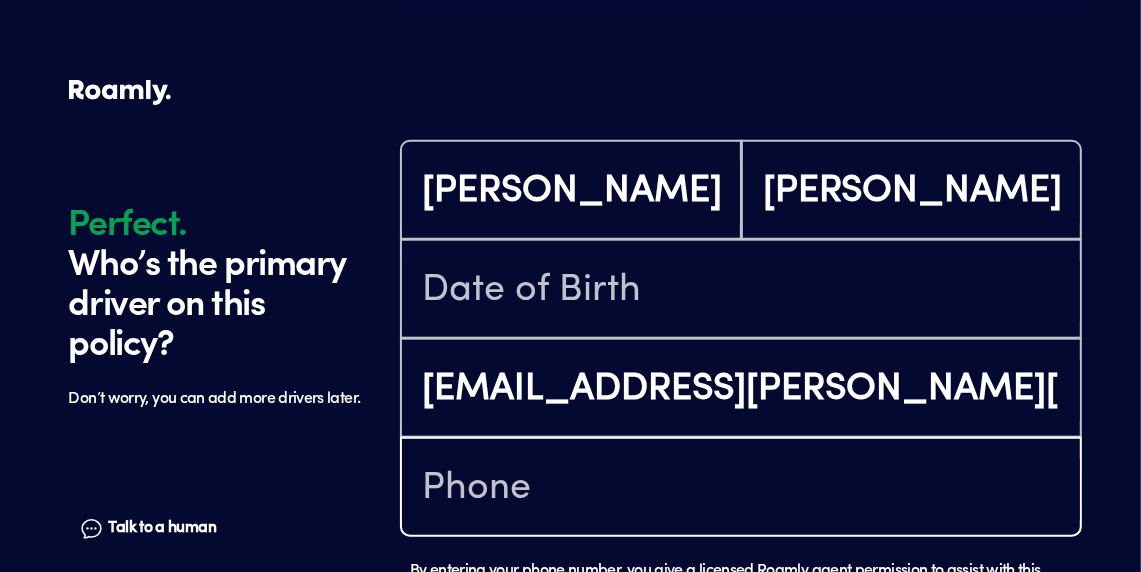 type on "[PHONE_NUMBER]" 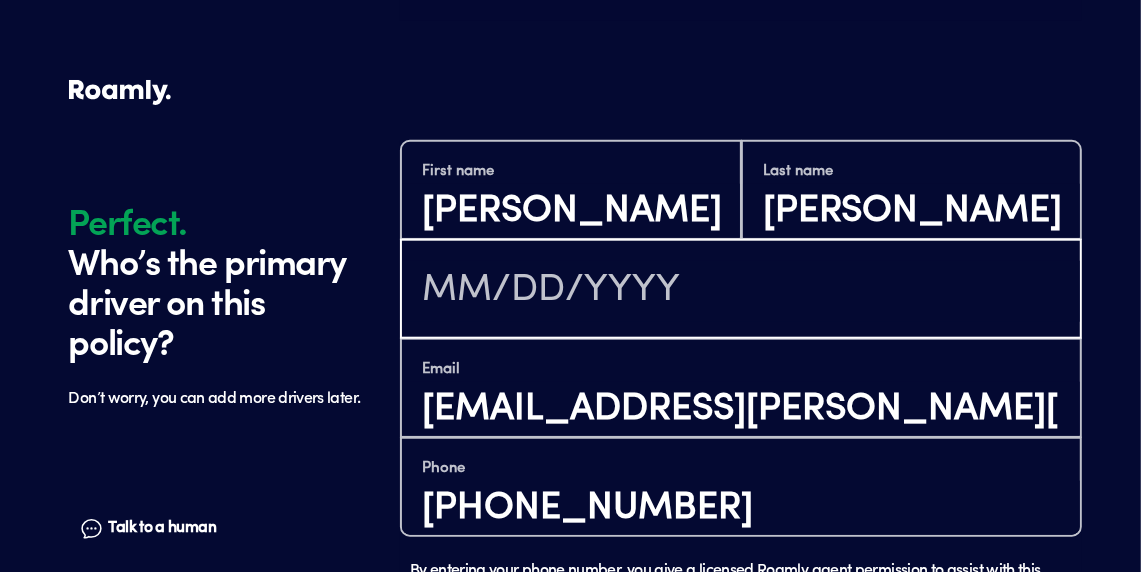 click at bounding box center [741, 291] 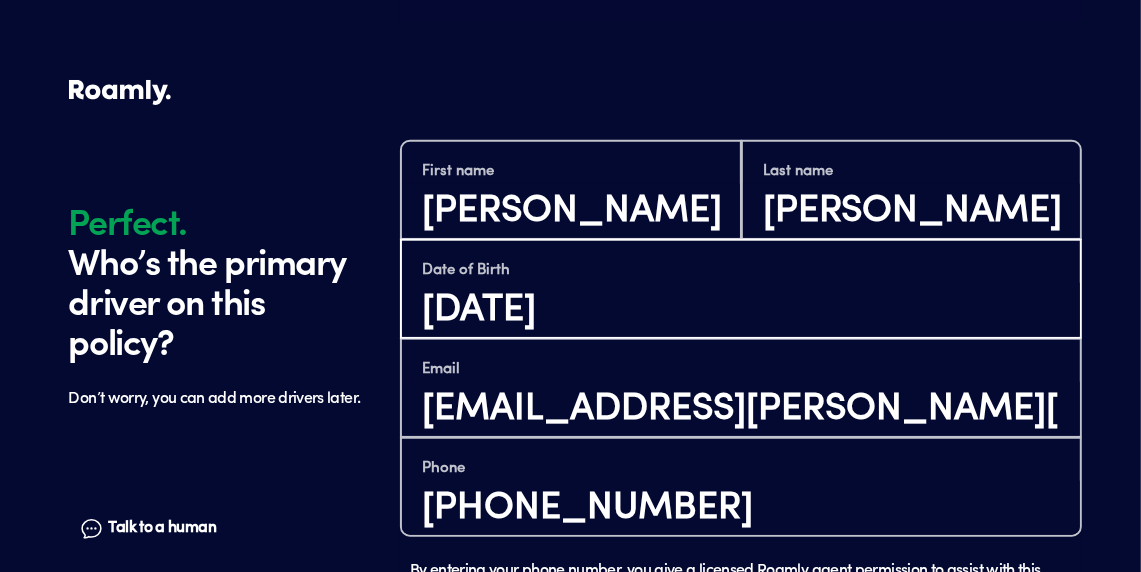 type on "[DATE]" 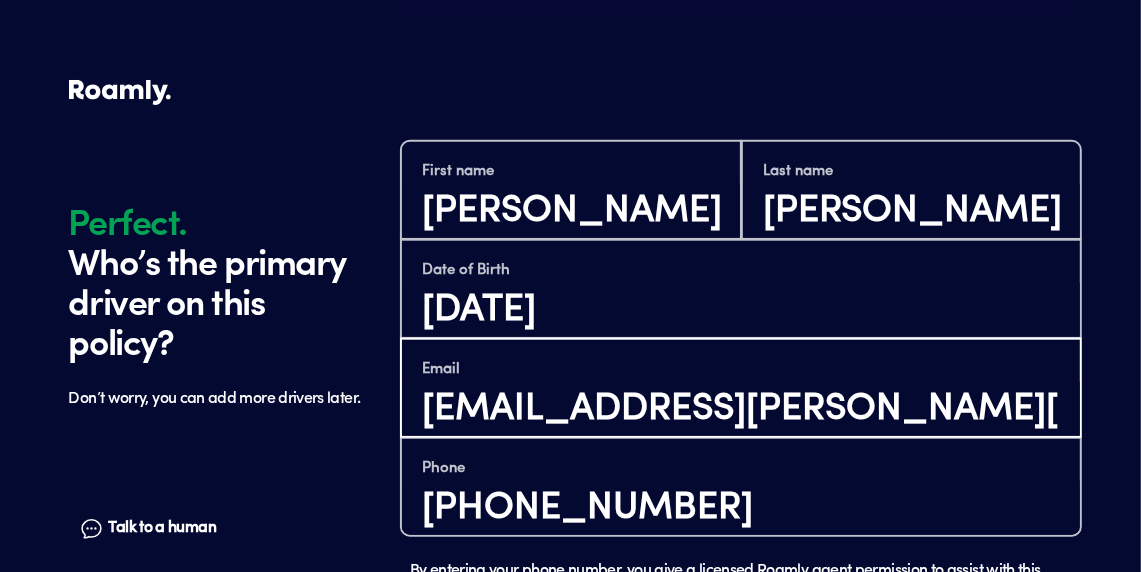 click on "[EMAIL_ADDRESS][PERSON_NAME][DOMAIN_NAME]" at bounding box center (741, 409) 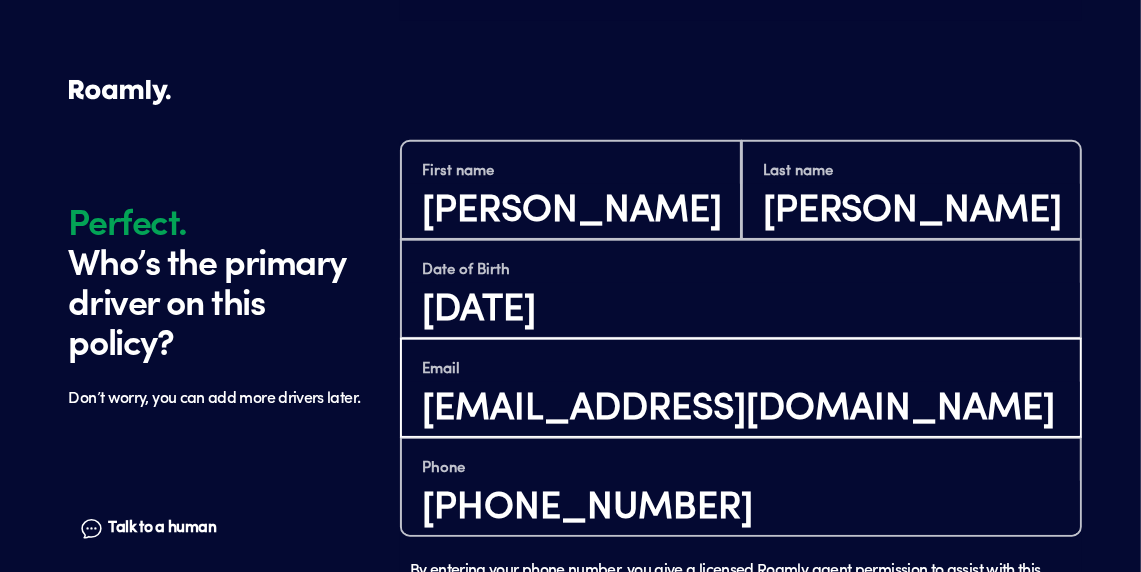 type on "[EMAIL_ADDRESS][DOMAIN_NAME]" 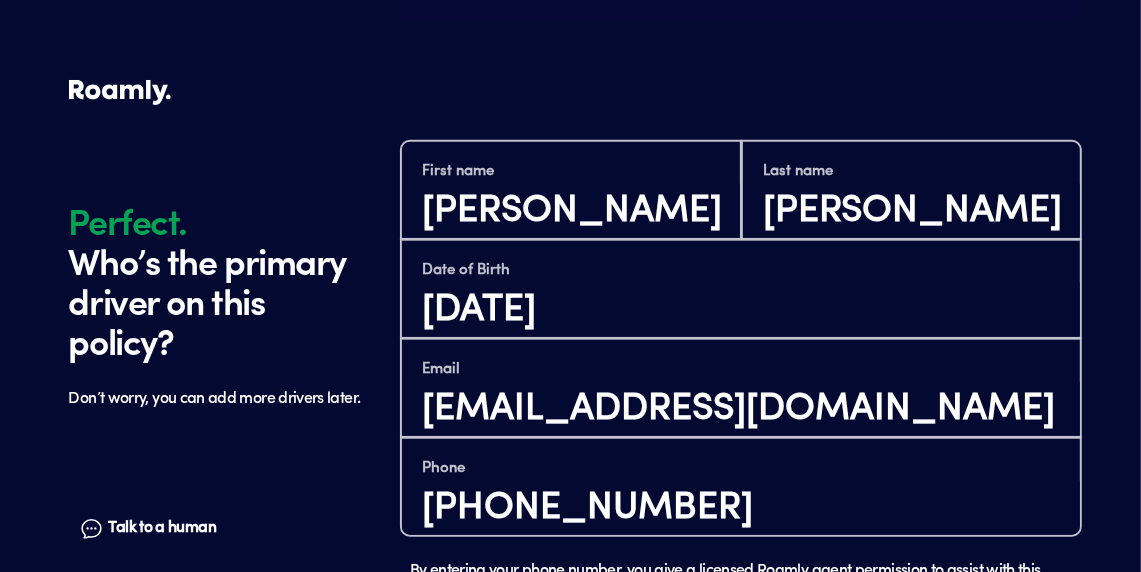click on "Phone [PHONE_NUMBER]" at bounding box center [741, 487] 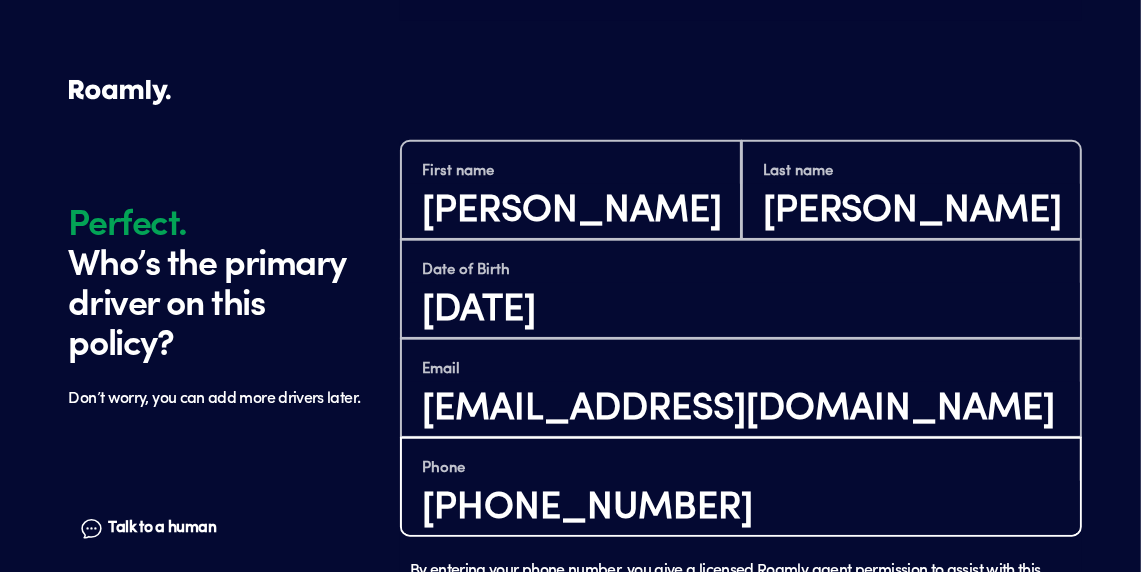 scroll, scrollTop: 1, scrollLeft: 0, axis: vertical 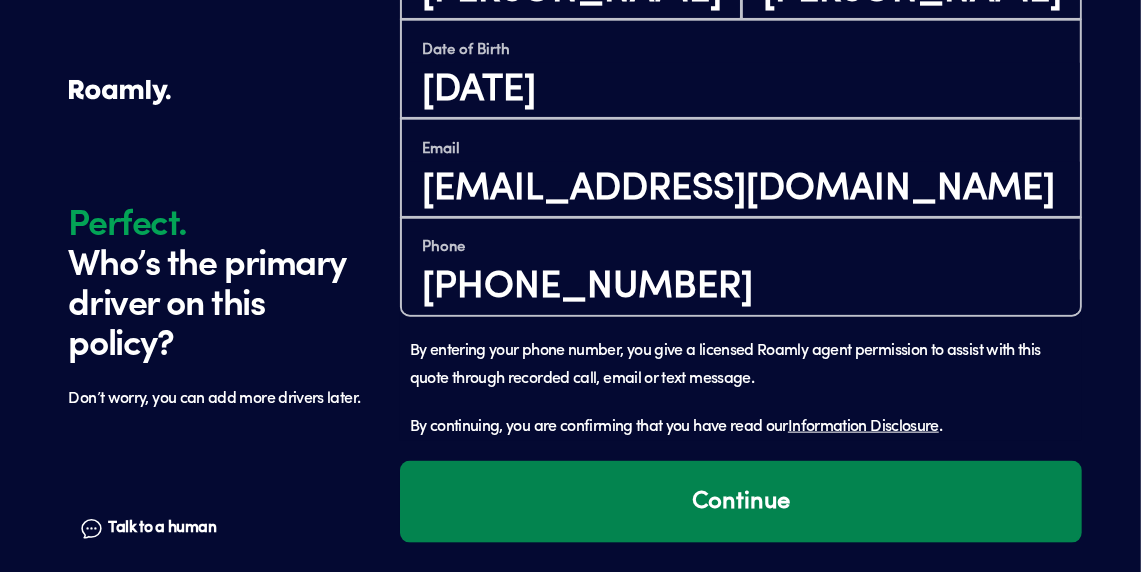 click on "Continue" at bounding box center [741, 502] 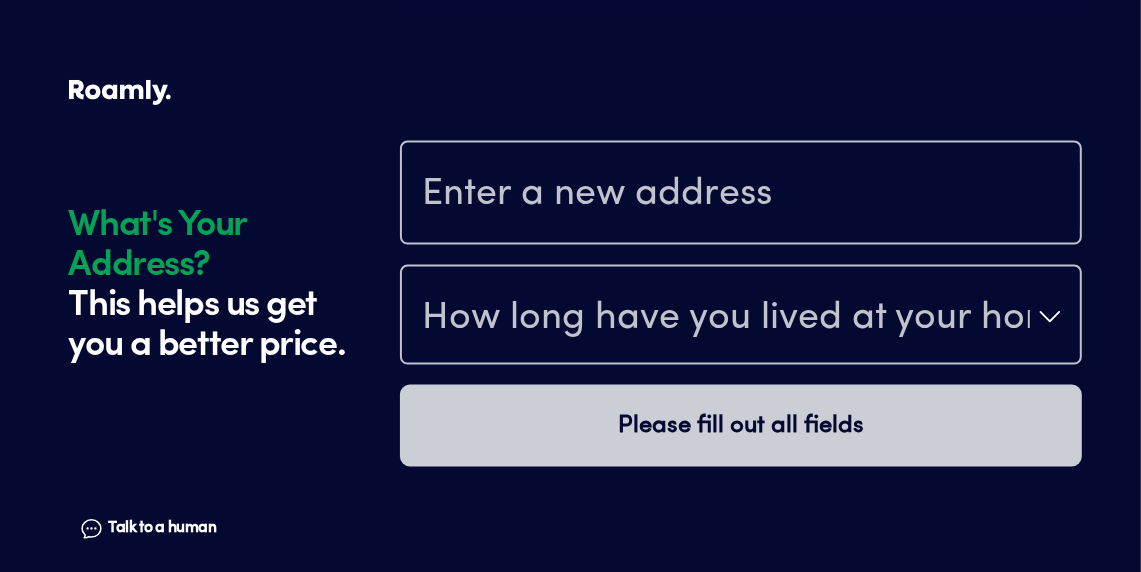 scroll, scrollTop: 2084, scrollLeft: 0, axis: vertical 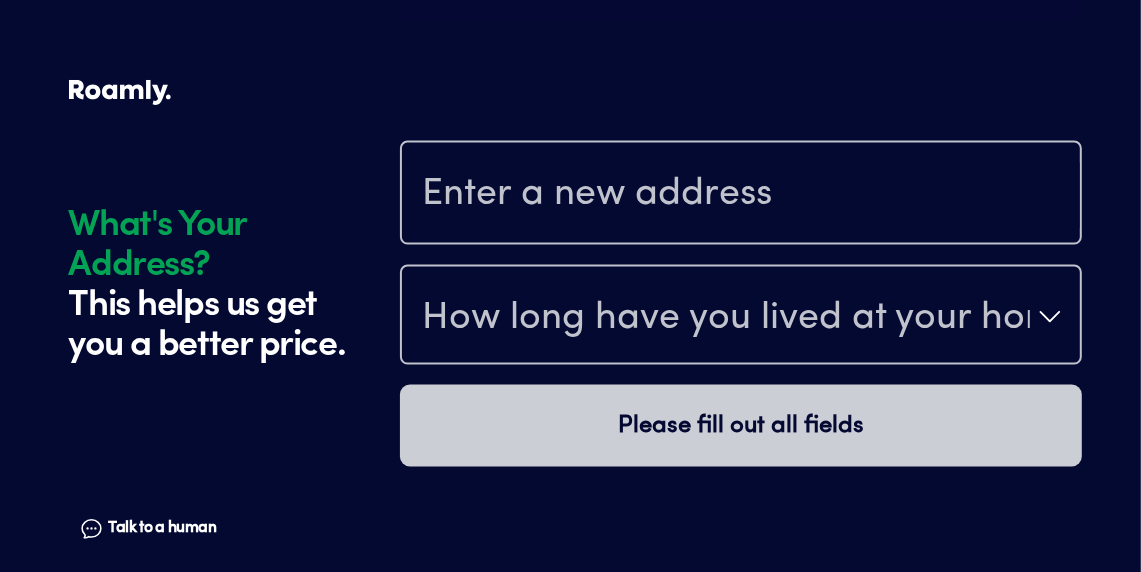 click at bounding box center (741, 195) 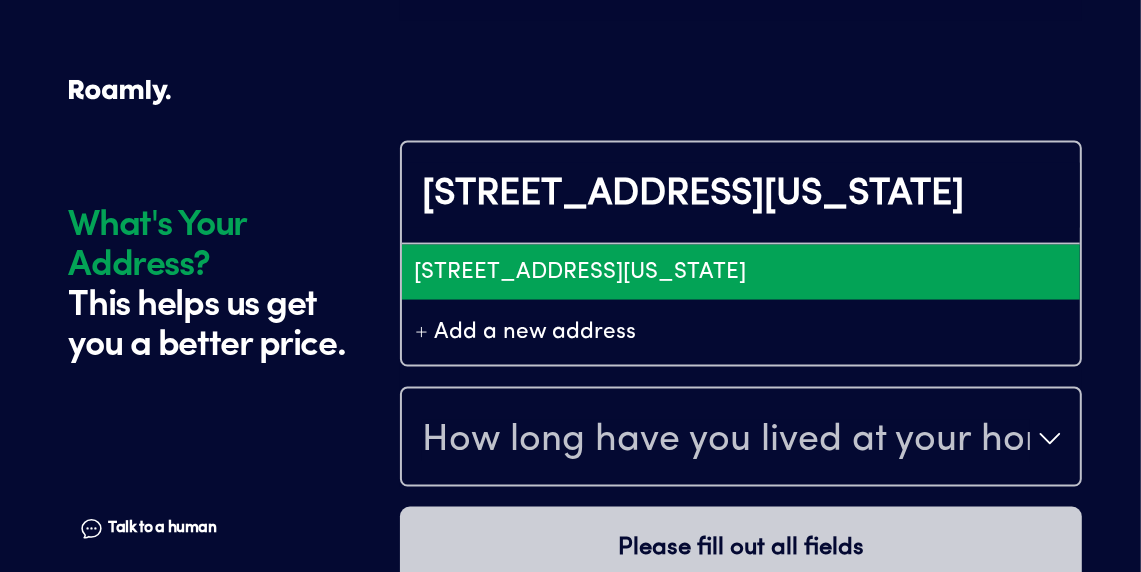 click on "[STREET_ADDRESS][US_STATE]" at bounding box center (741, 272) 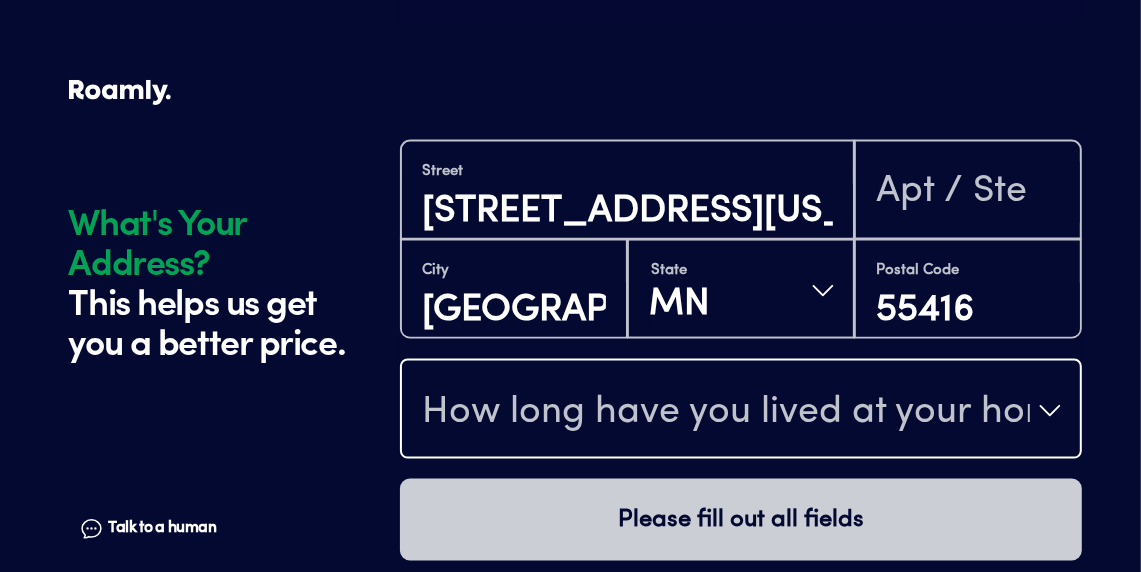 click on "How long have you lived at your home address?" at bounding box center (741, 411) 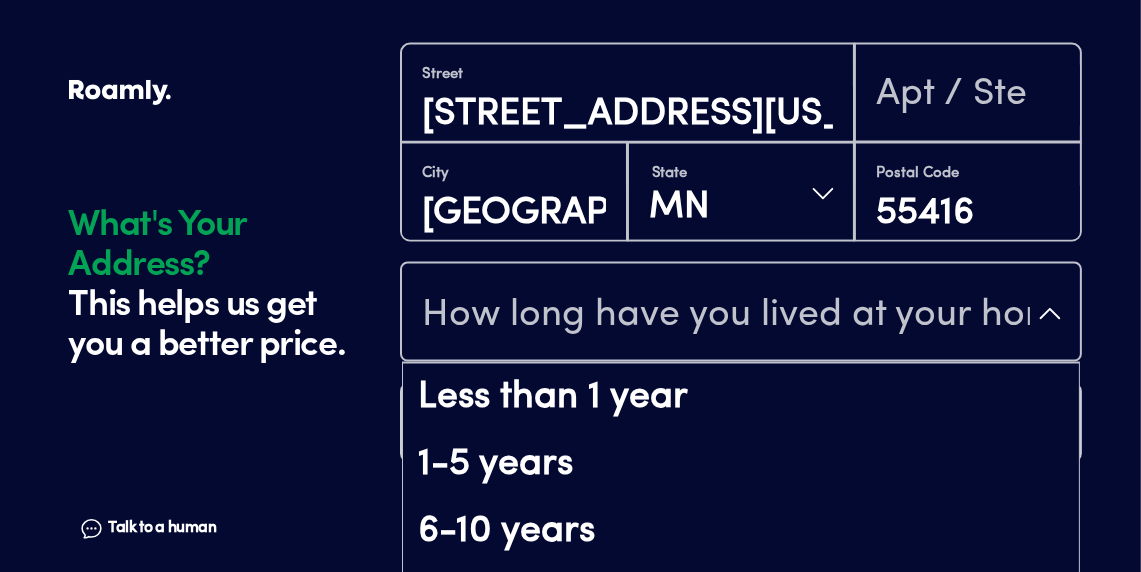 scroll, scrollTop: 199, scrollLeft: 0, axis: vertical 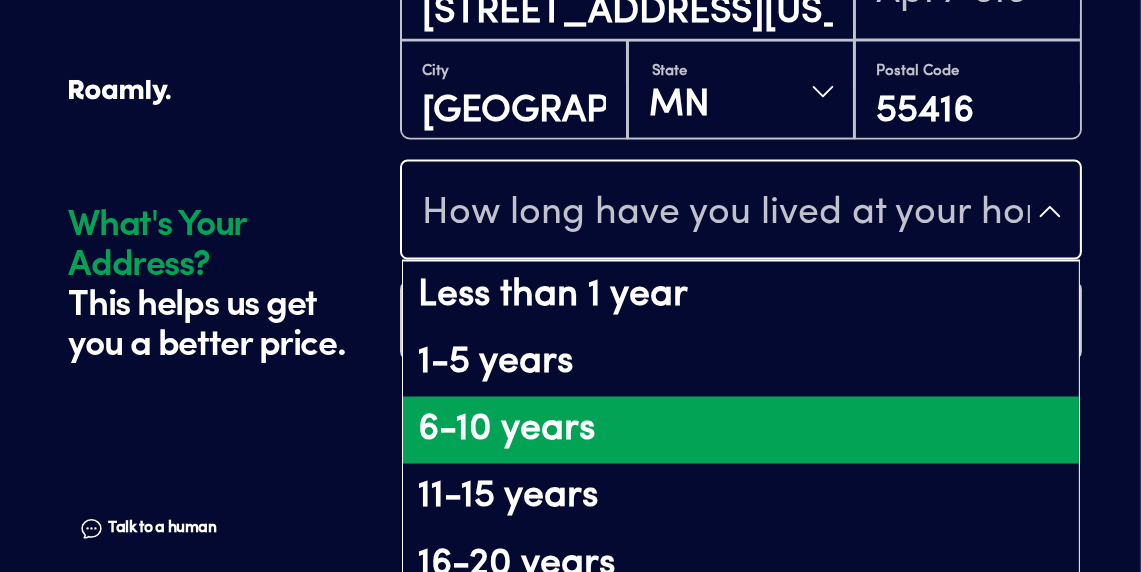 click on "6-10 years" at bounding box center [741, 431] 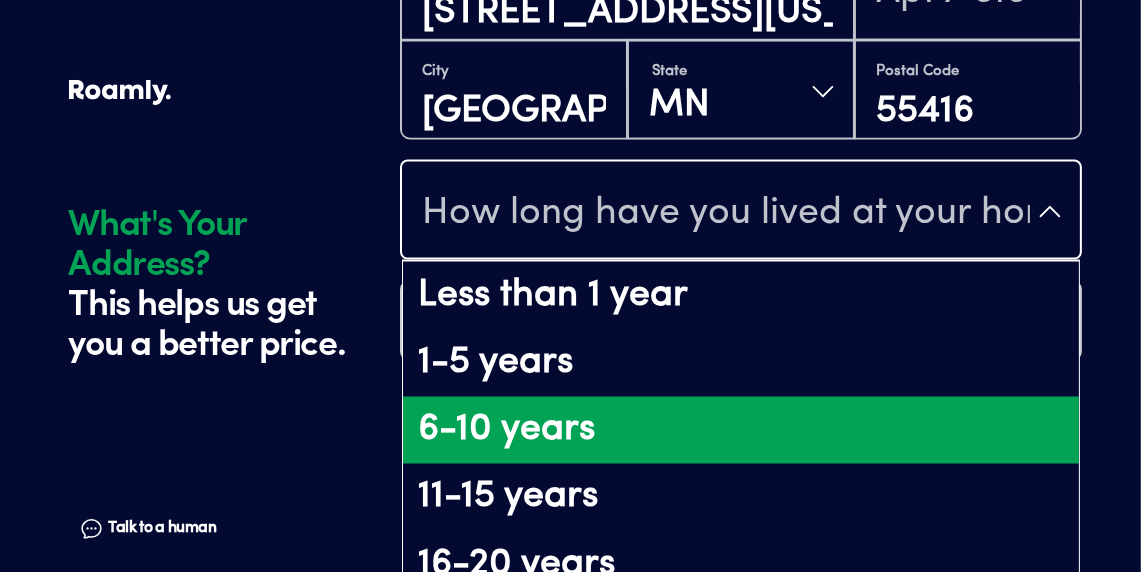 scroll, scrollTop: 0, scrollLeft: 0, axis: both 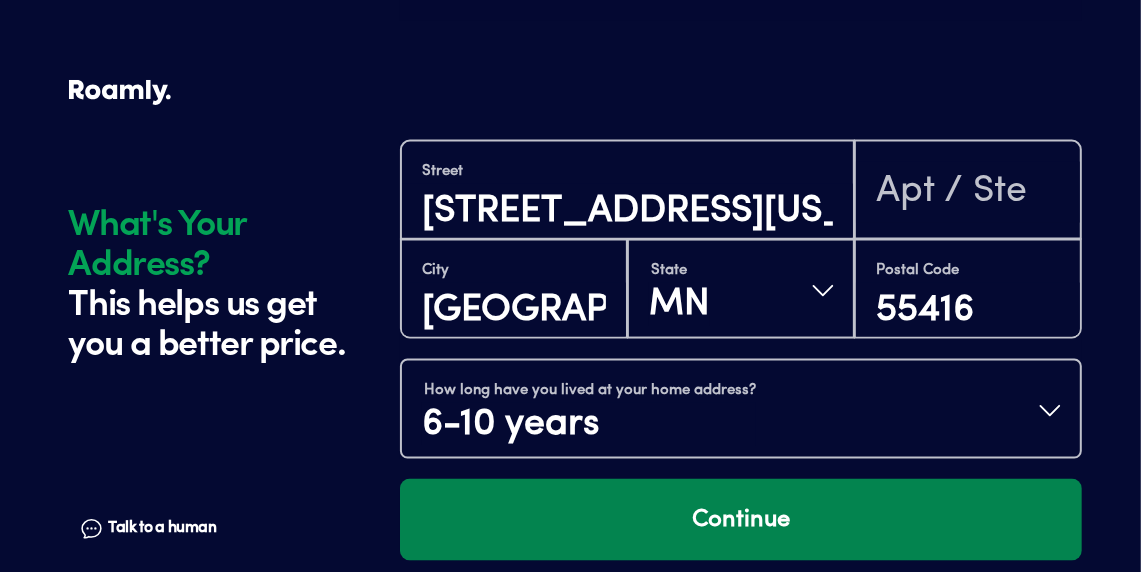 click on "Continue" at bounding box center [741, 520] 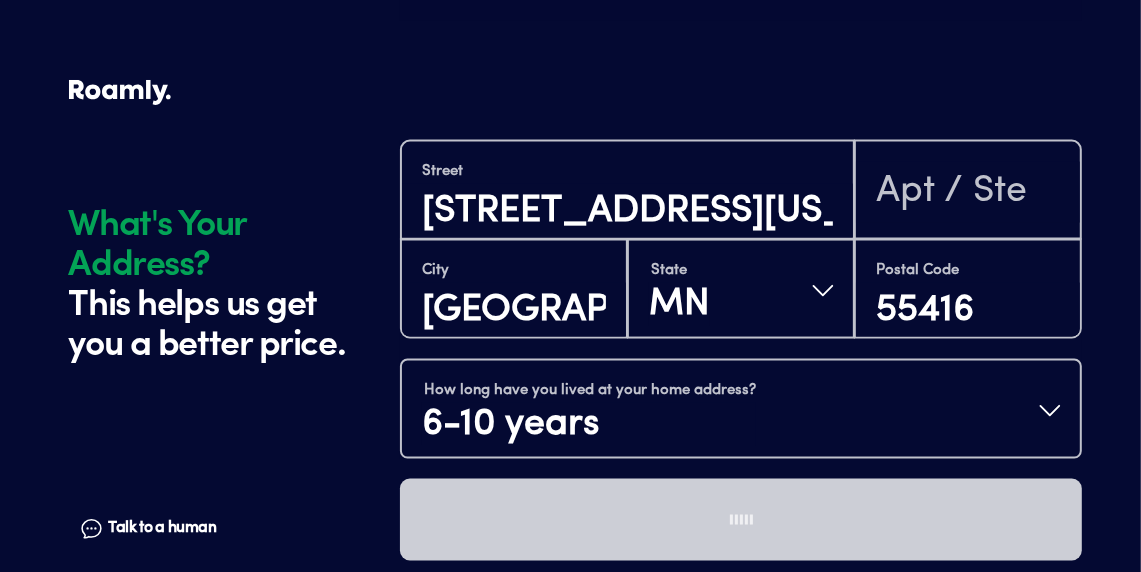 scroll, scrollTop: 2102, scrollLeft: 0, axis: vertical 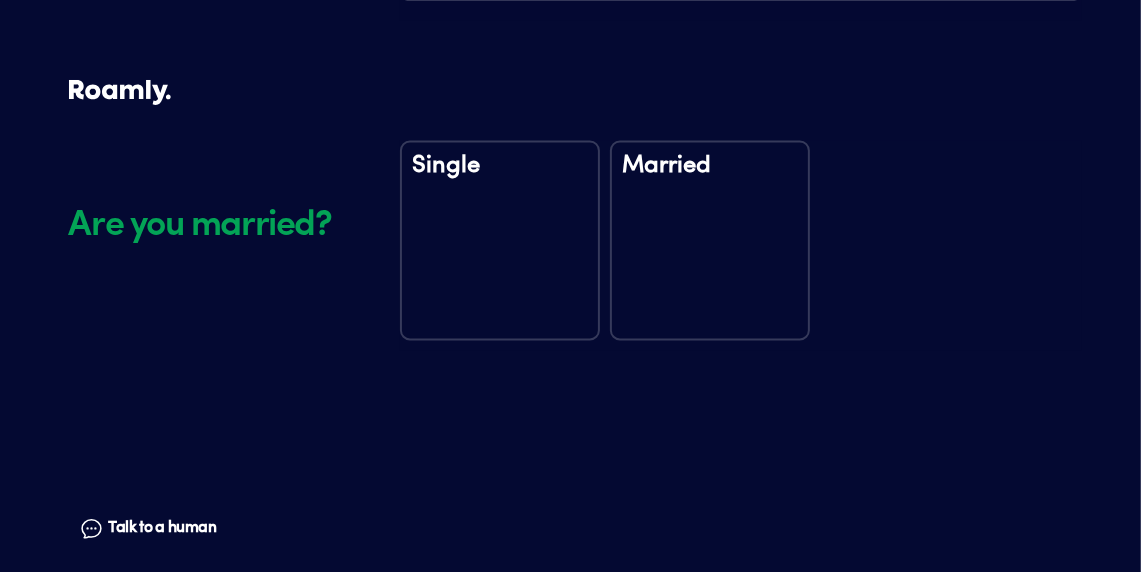 drag, startPoint x: 681, startPoint y: 250, endPoint x: 664, endPoint y: 264, distance: 22.022715 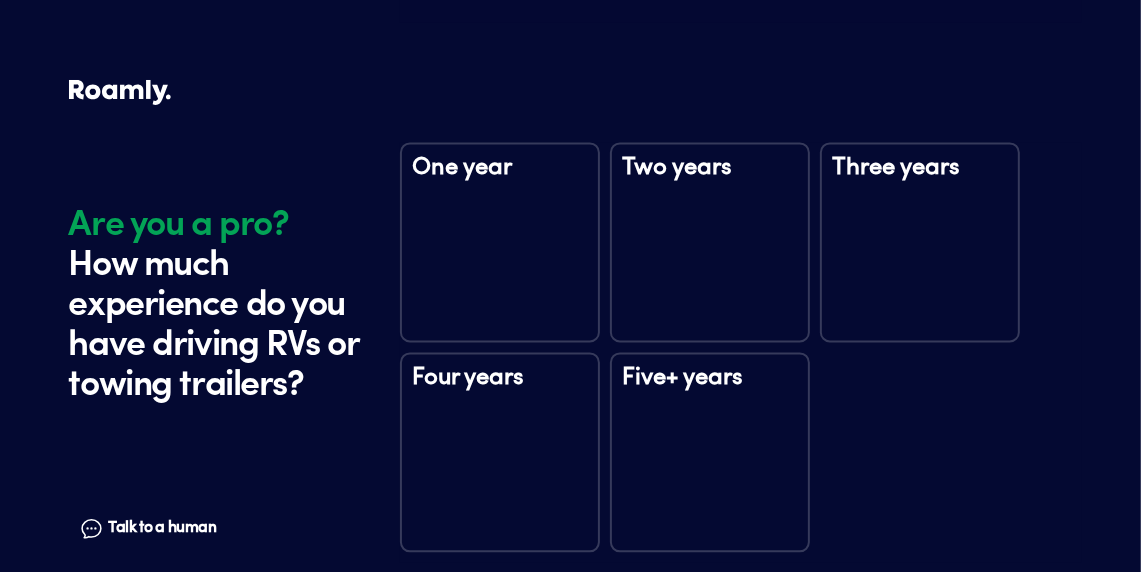 scroll, scrollTop: 2963, scrollLeft: 0, axis: vertical 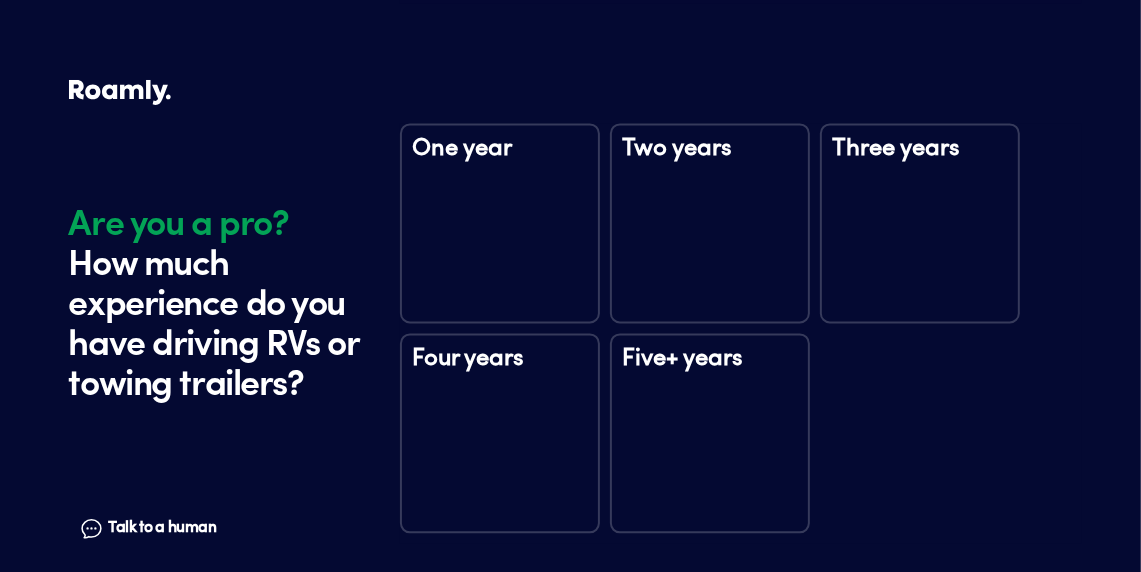 click on "One year" at bounding box center [500, 223] 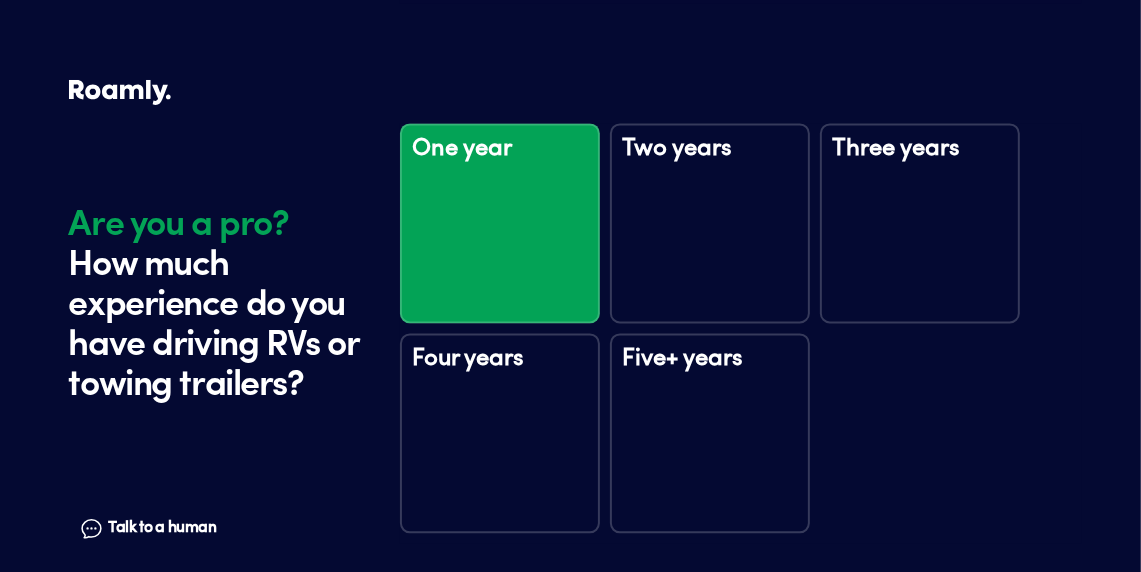 click on "One year Two years Three years Four years Five+ years" at bounding box center (741, 333) 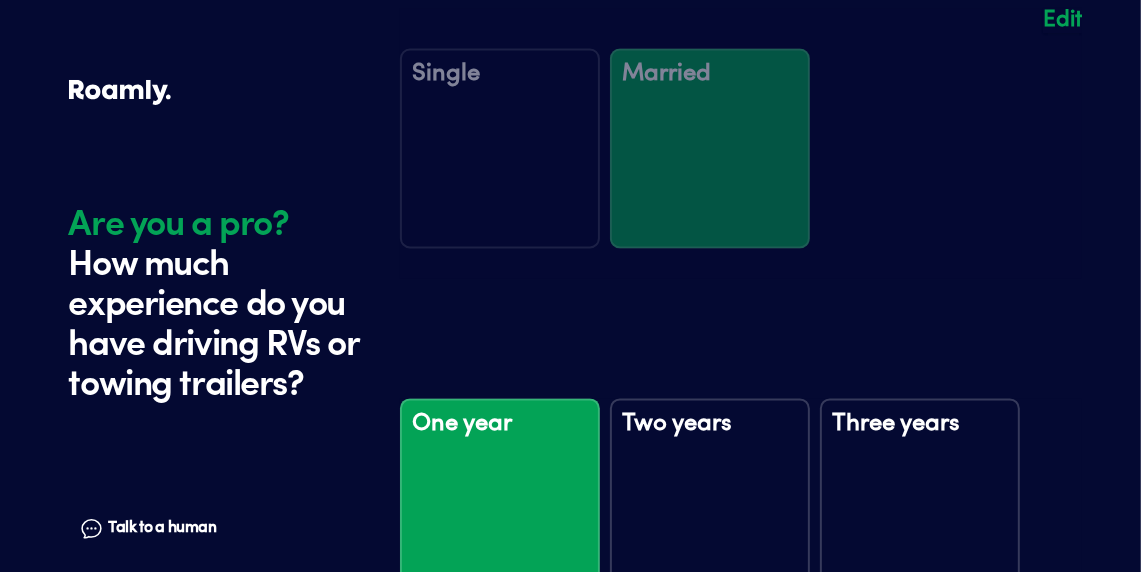 scroll, scrollTop: 2463, scrollLeft: 0, axis: vertical 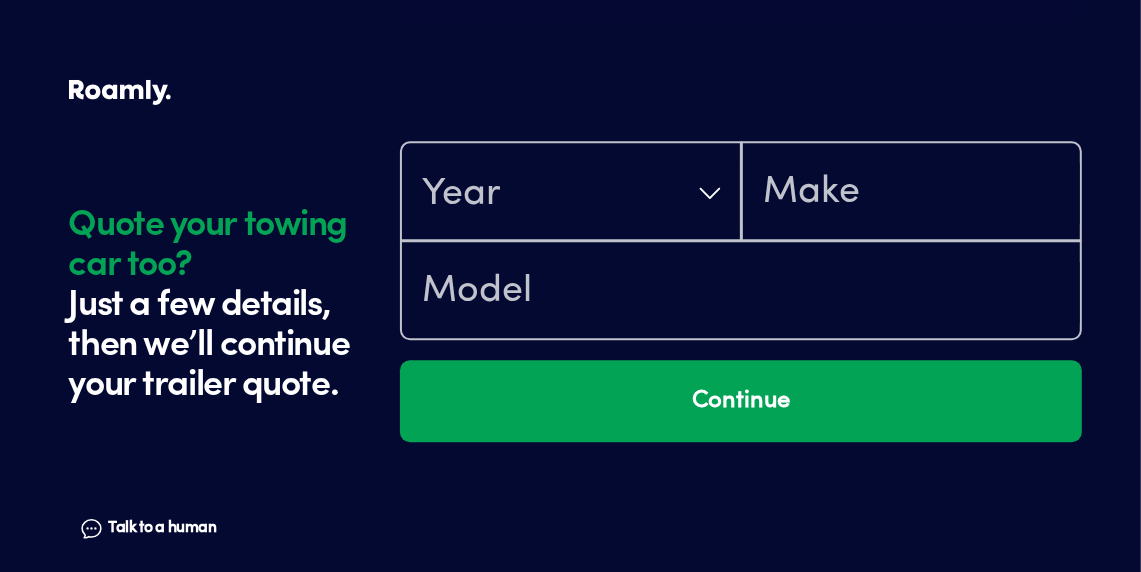 click on "Talk to a human" at bounding box center (162, 528) 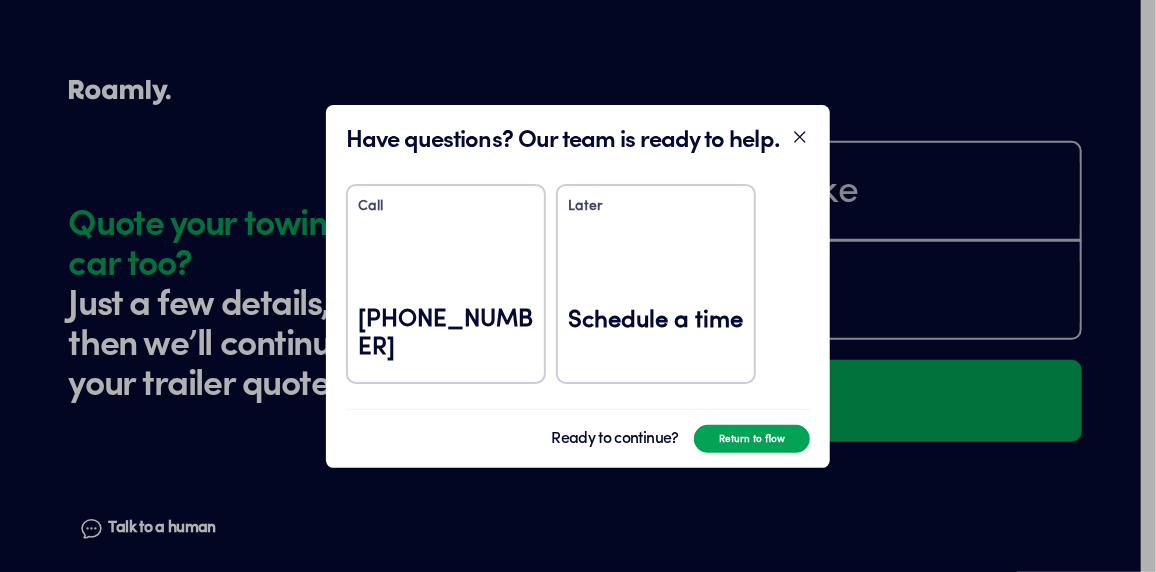 click at bounding box center (578, 286) 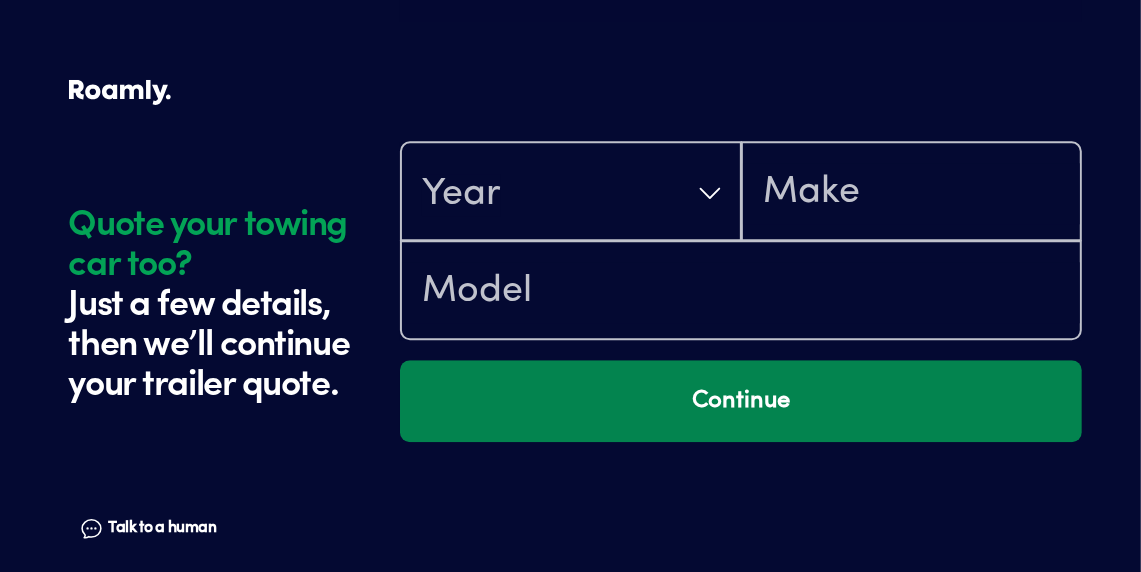 click on "Continue" at bounding box center (741, 401) 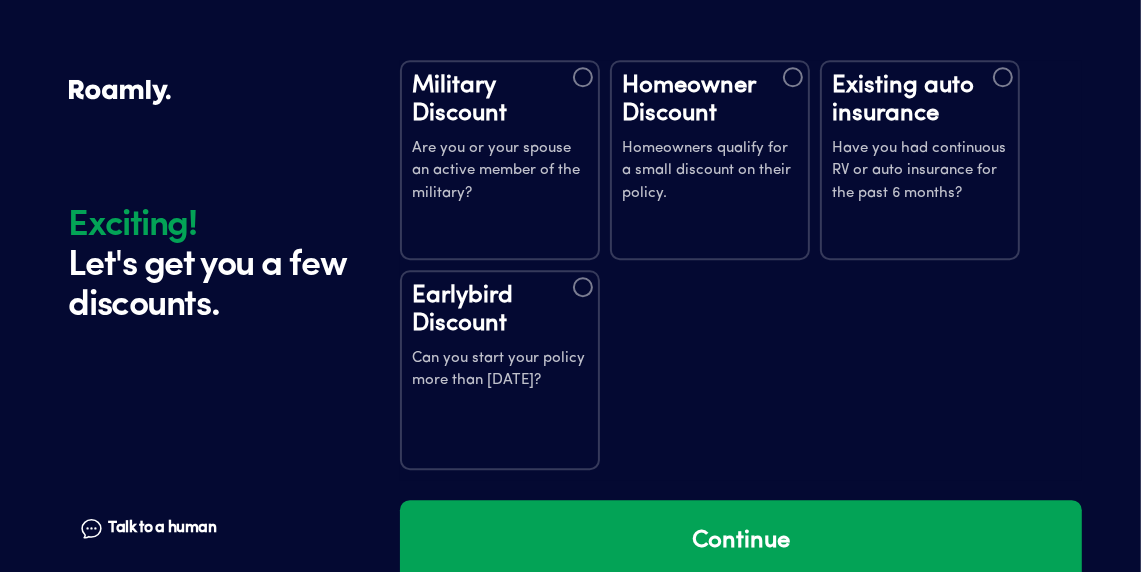 scroll, scrollTop: 4043, scrollLeft: 0, axis: vertical 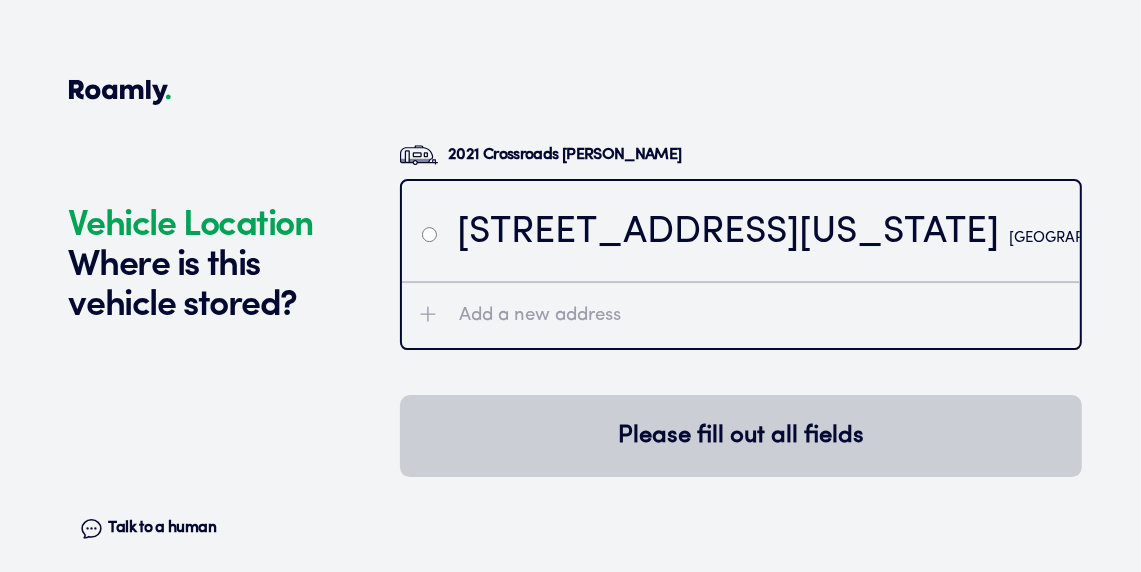 click at bounding box center [429, 234] 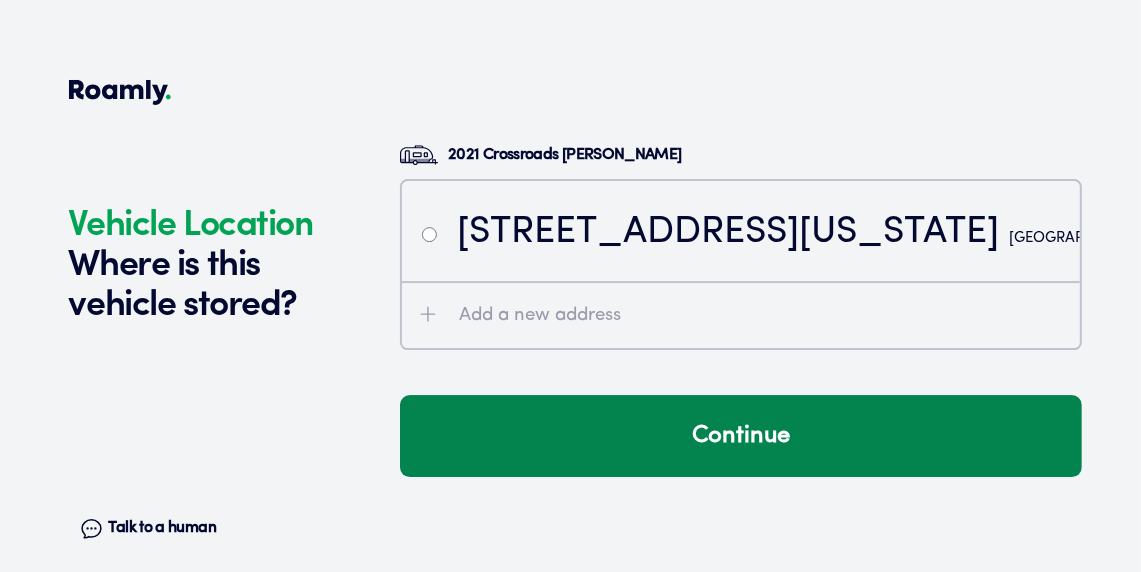 click on "Continue" at bounding box center [741, 436] 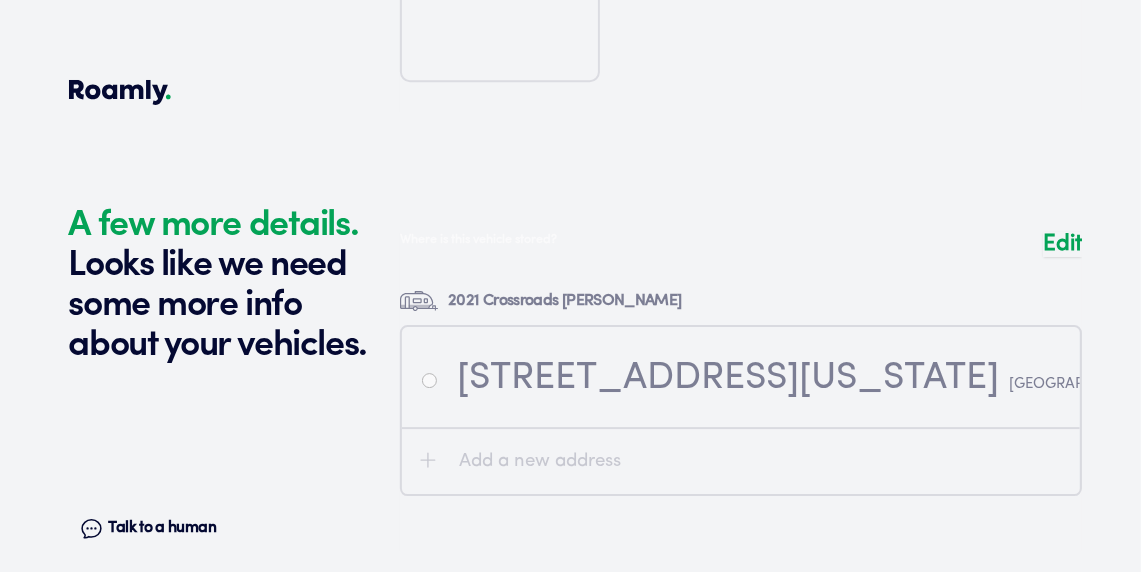 scroll, scrollTop: 4461, scrollLeft: 0, axis: vertical 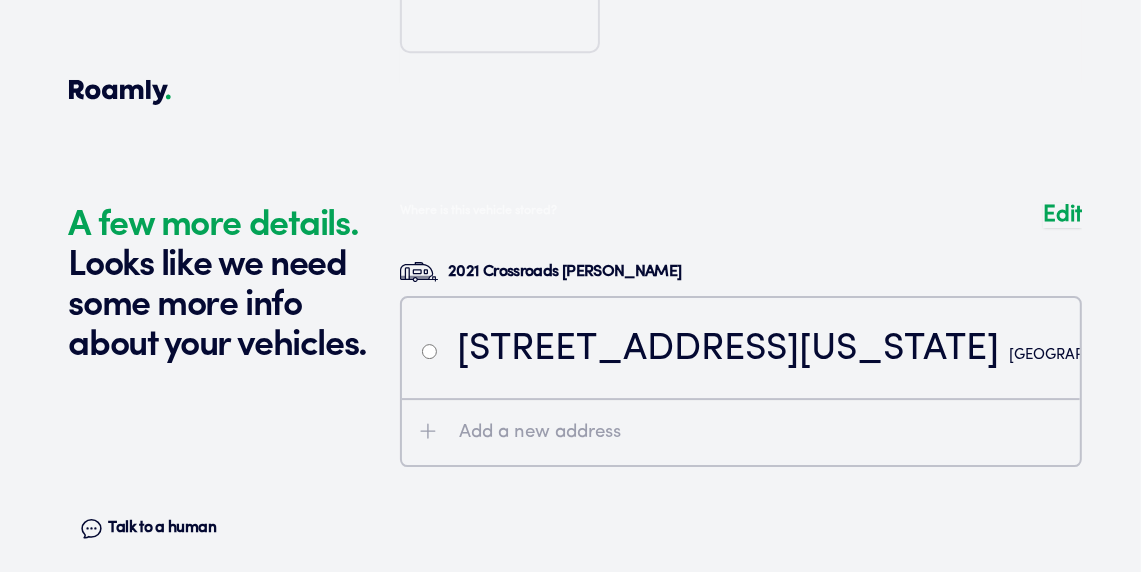 click at bounding box center (741, 362) 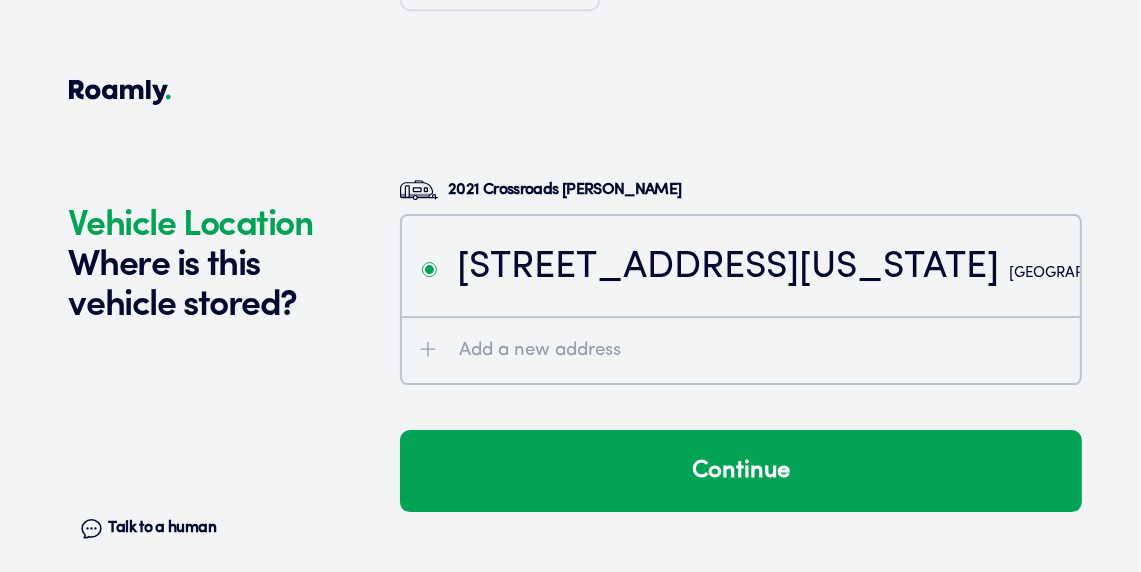 scroll, scrollTop: 4523, scrollLeft: 0, axis: vertical 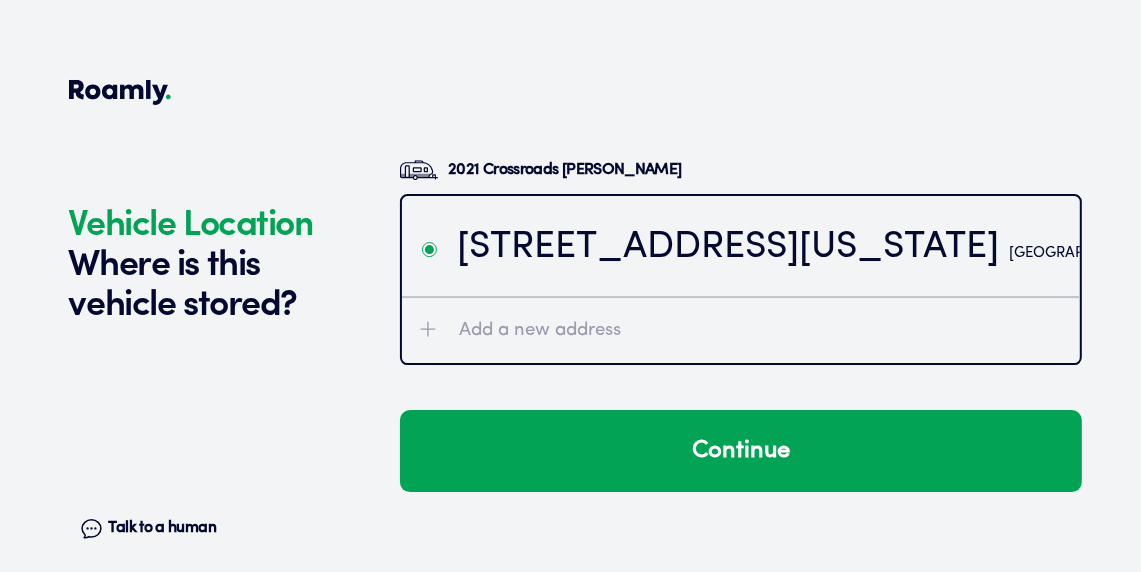 click 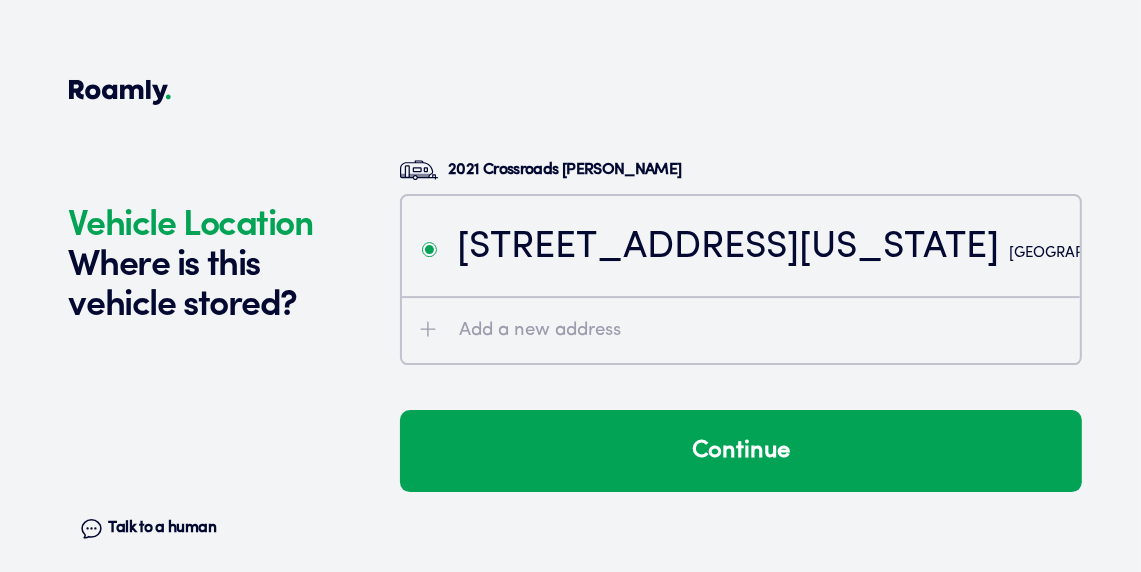 radio on "false" 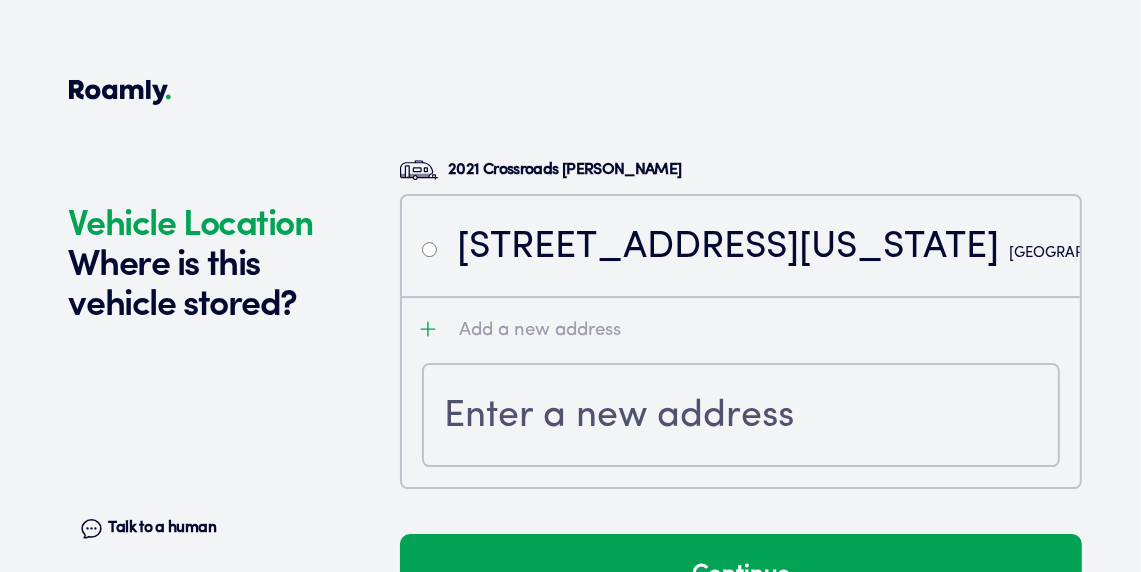 click at bounding box center [741, 415] 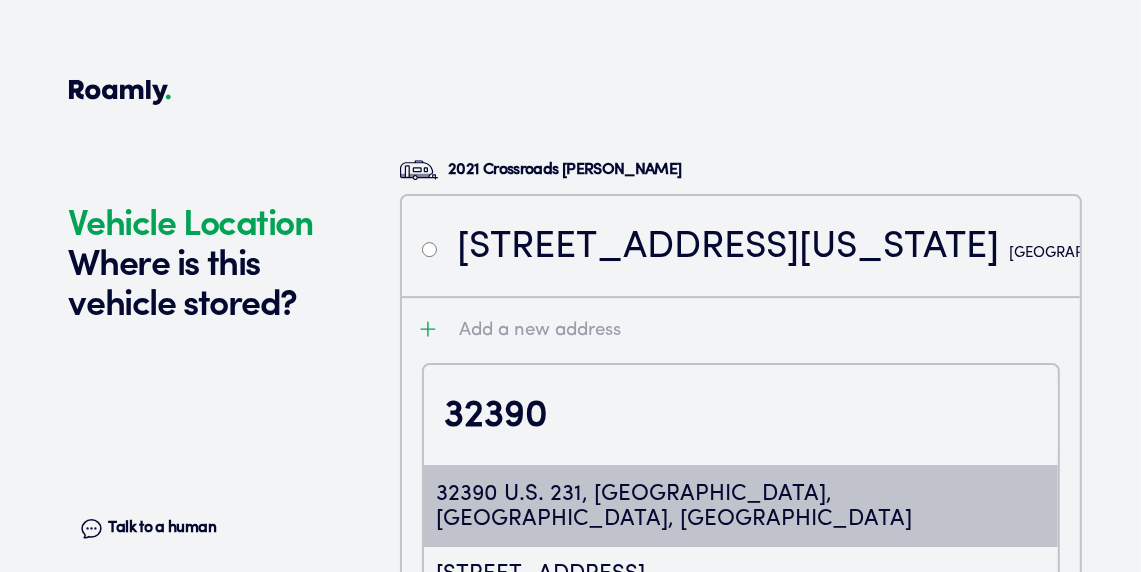 type on "ChIJ9Vlfy5eAiYgRNFbso727usc" 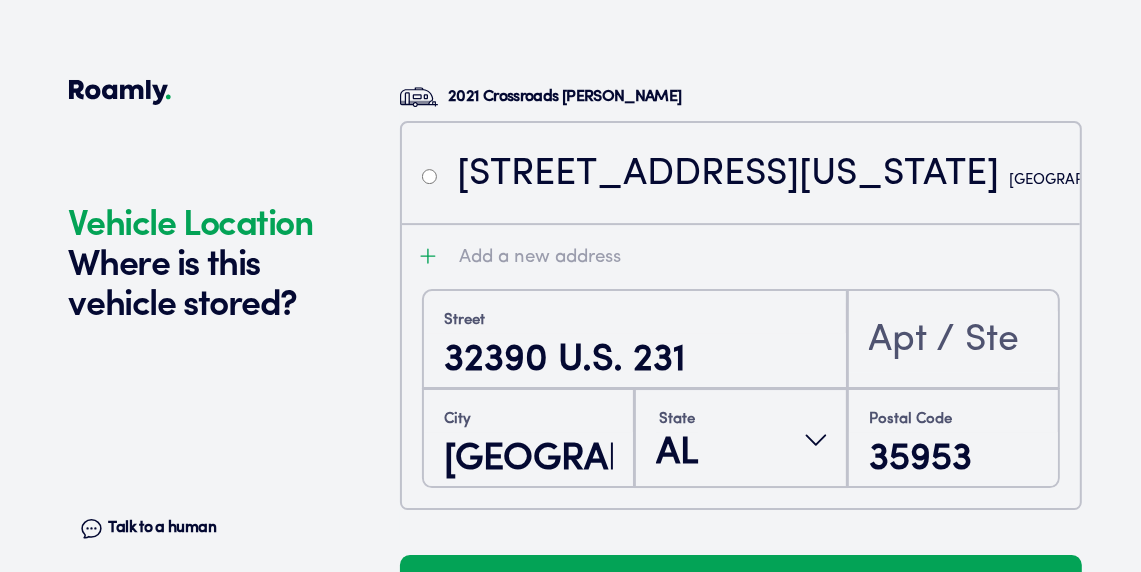 scroll, scrollTop: 4489, scrollLeft: 0, axis: vertical 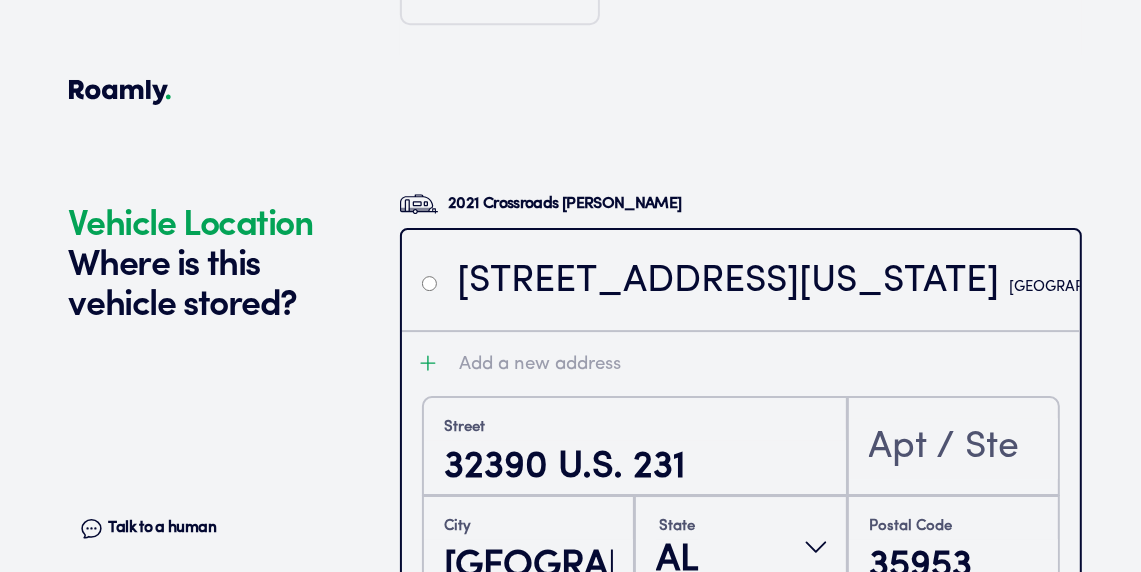 click 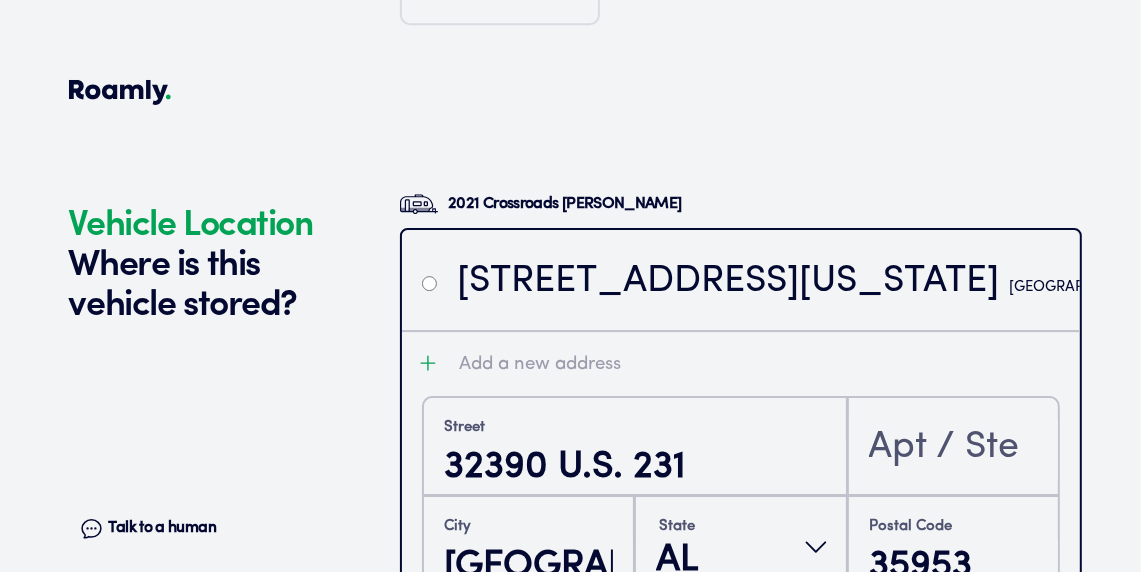 scroll, scrollTop: 4589, scrollLeft: 0, axis: vertical 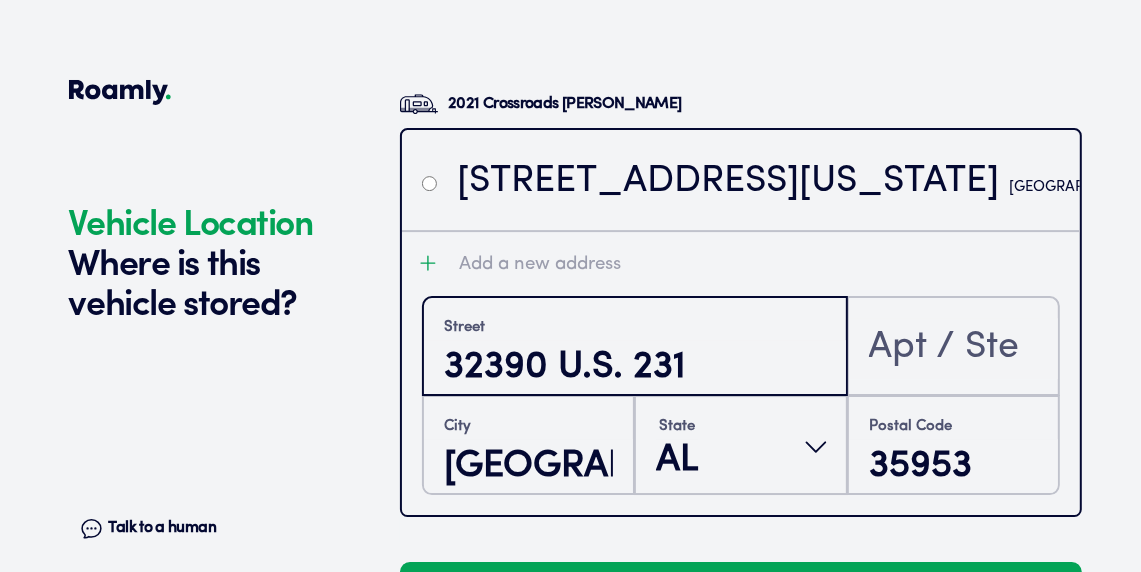 click on "32390 U.S. 231" at bounding box center (635, 367) 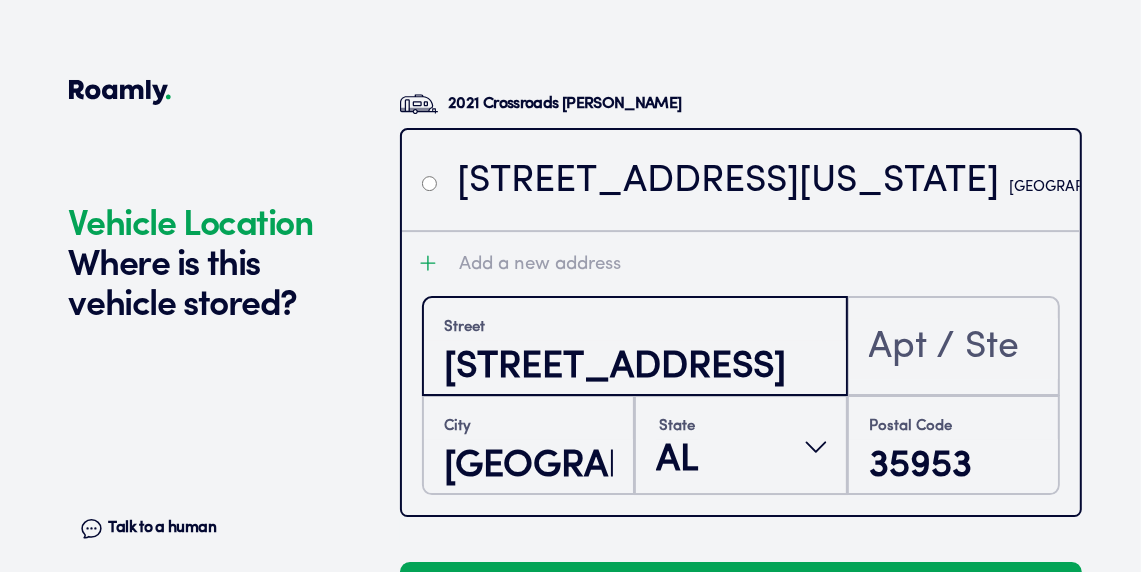 type on "[STREET_ADDRESS]" 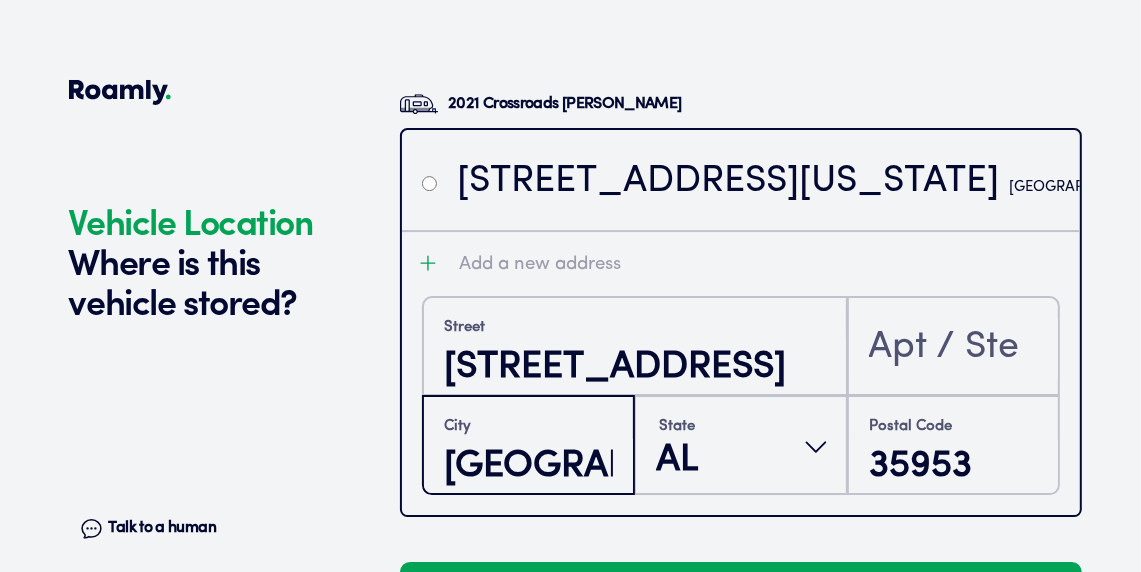 click on "[GEOGRAPHIC_DATA]" at bounding box center [529, 466] 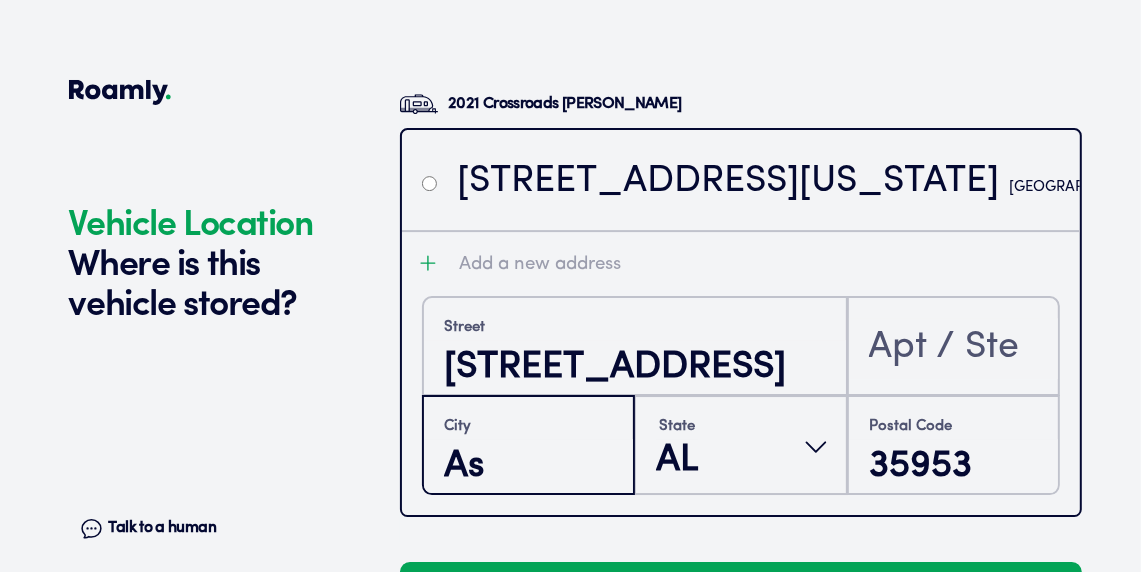 type on "A" 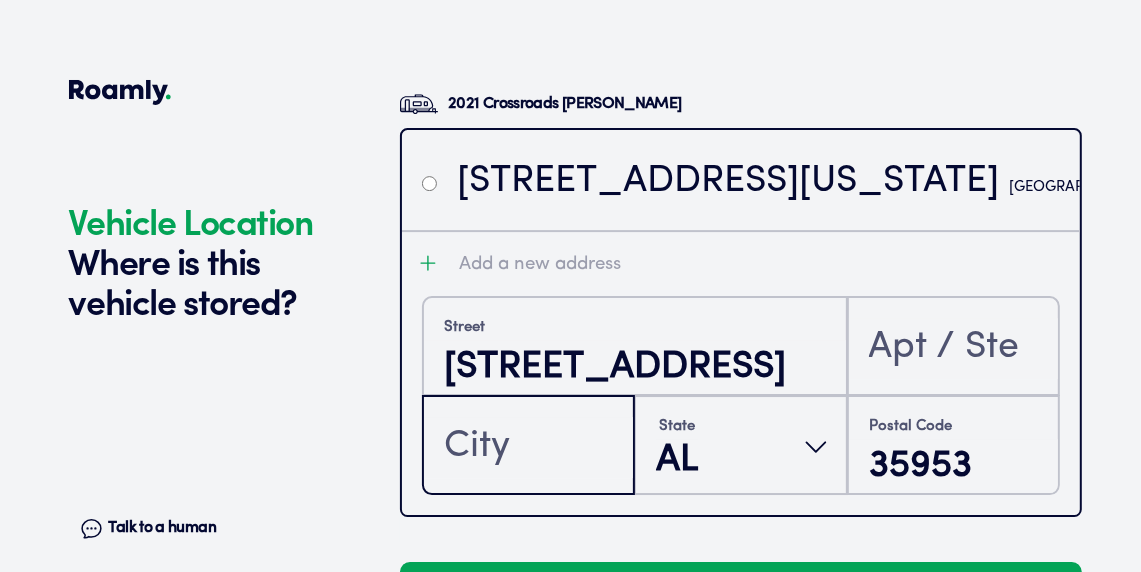type on "i" 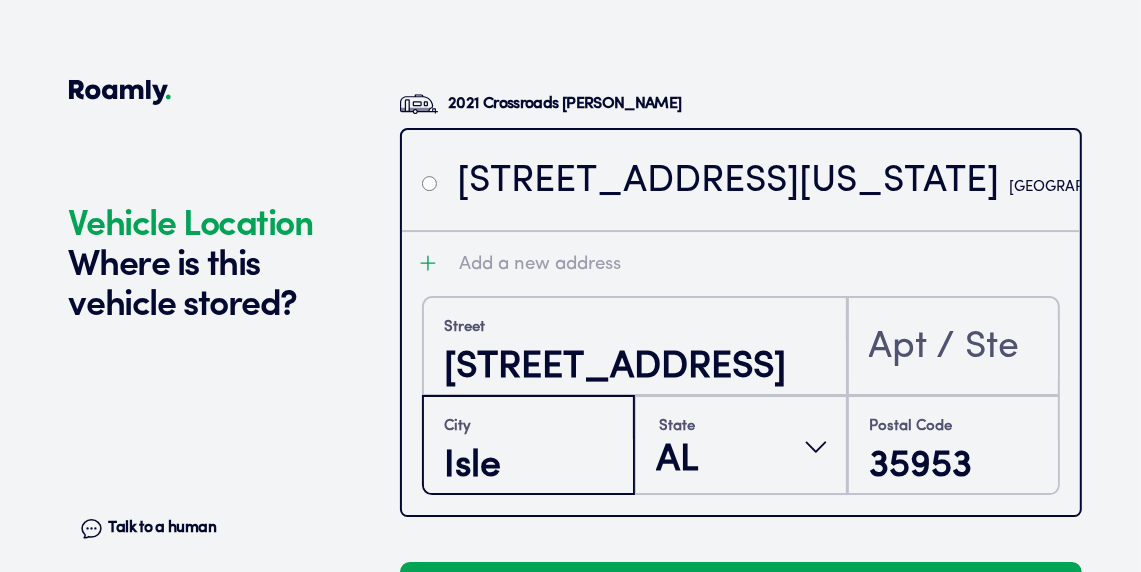 type on "Isle" 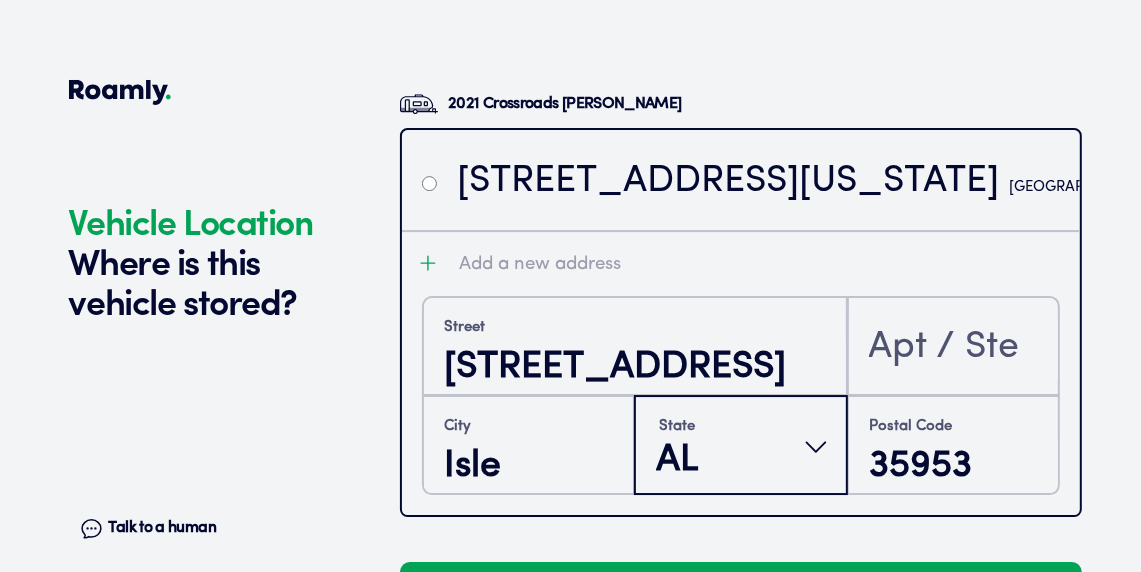 type 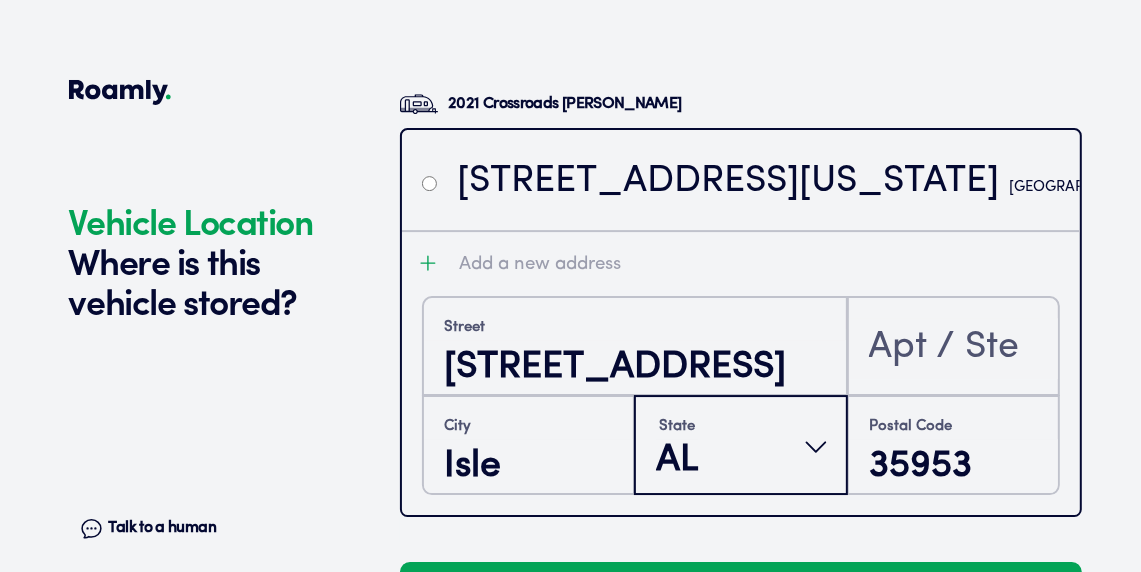 click on "State [US_STATE]" at bounding box center (741, 447) 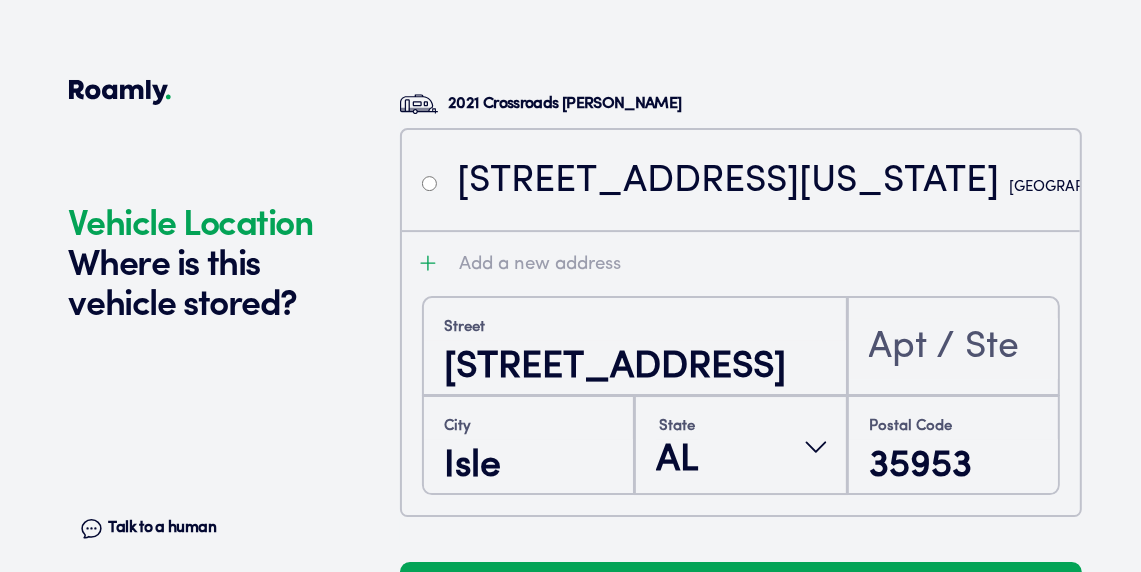 scroll, scrollTop: 49, scrollLeft: 0, axis: vertical 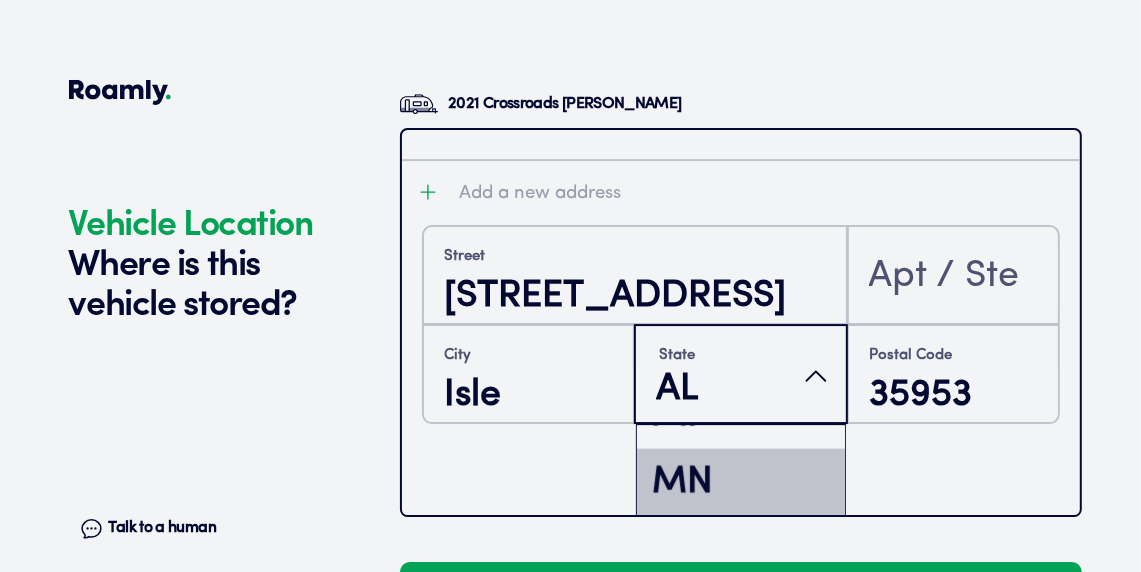 click on "MN" at bounding box center [741, 483] 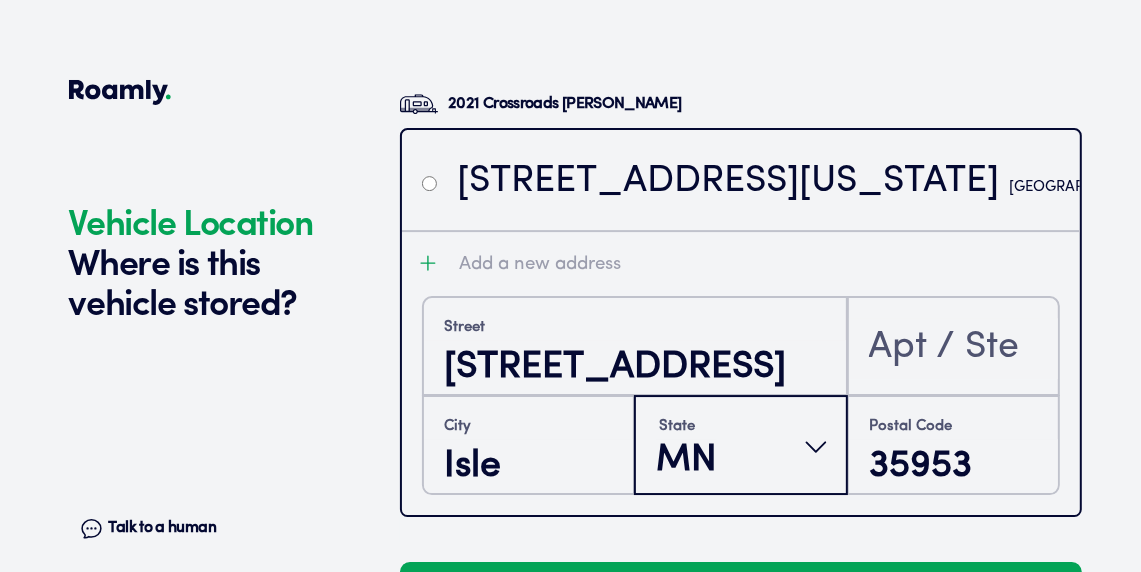 scroll, scrollTop: 0, scrollLeft: 0, axis: both 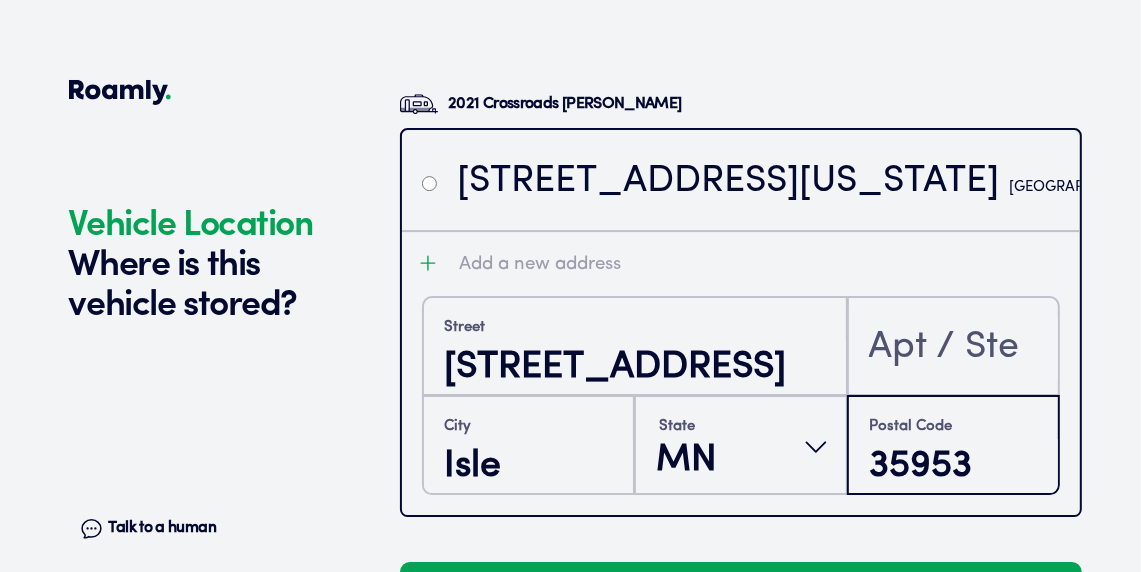 drag, startPoint x: 1005, startPoint y: 465, endPoint x: 839, endPoint y: 451, distance: 166.58931 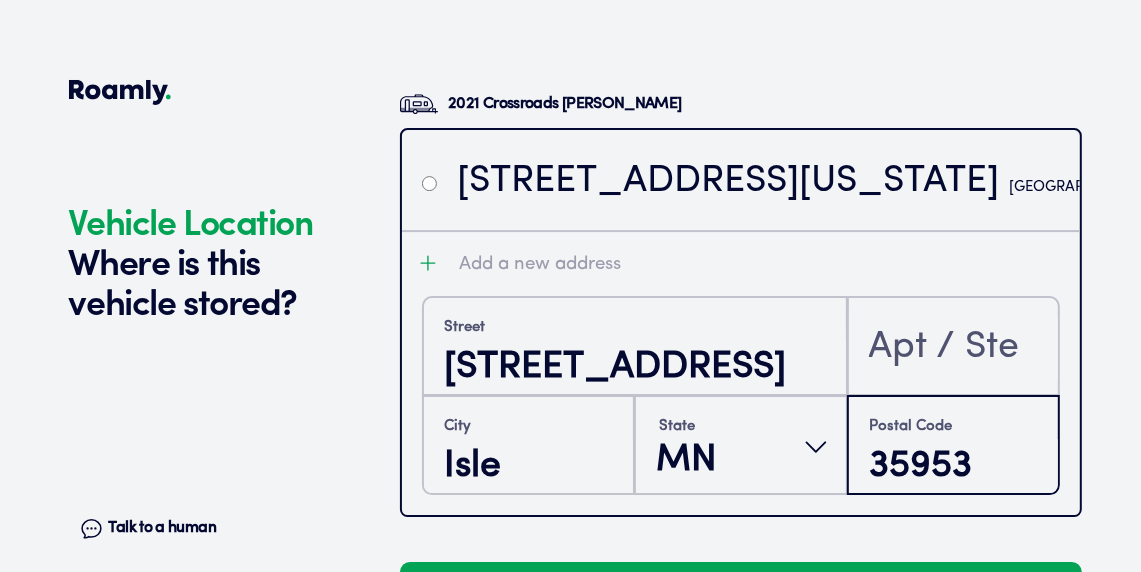 click on "City [GEOGRAPHIC_DATA] [US_STATE] Postal Code 35953" at bounding box center (741, 445) 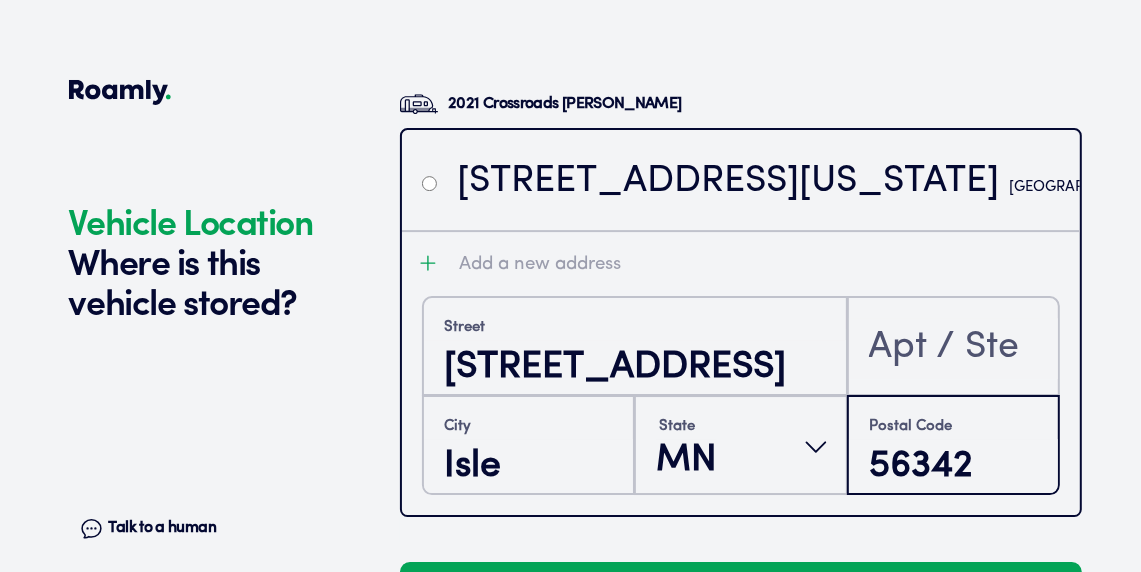 type on "56342" 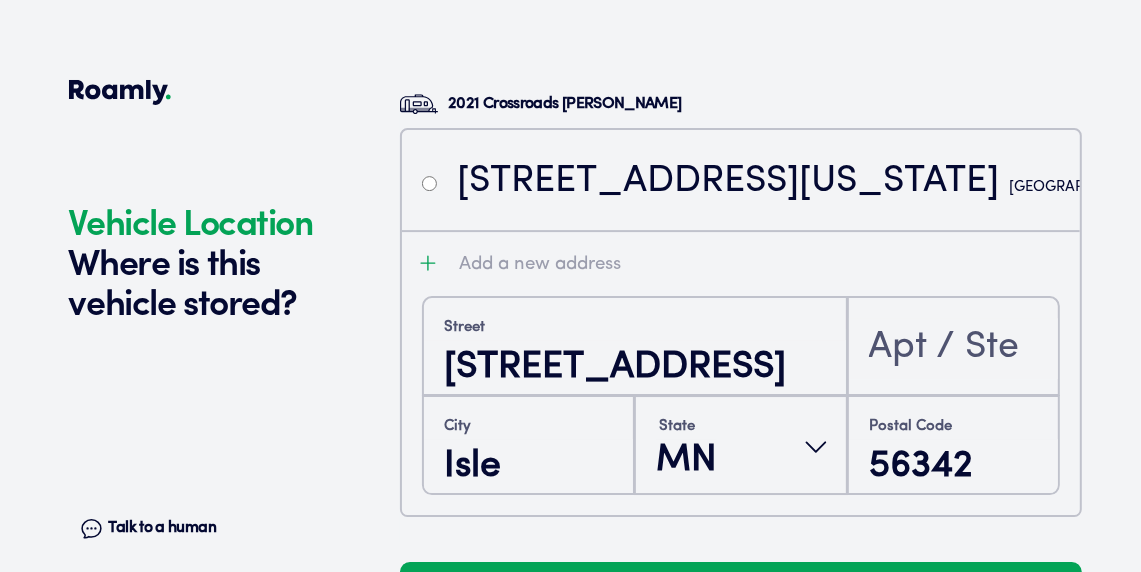 click on "Talk to a human Chat" at bounding box center (206, 430) 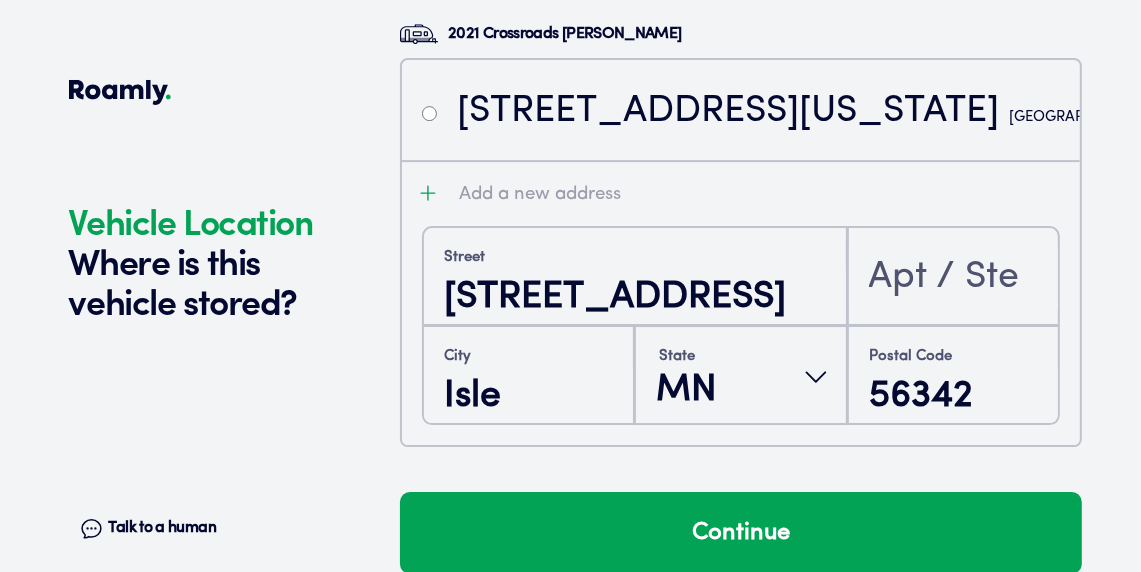 scroll, scrollTop: 4689, scrollLeft: 0, axis: vertical 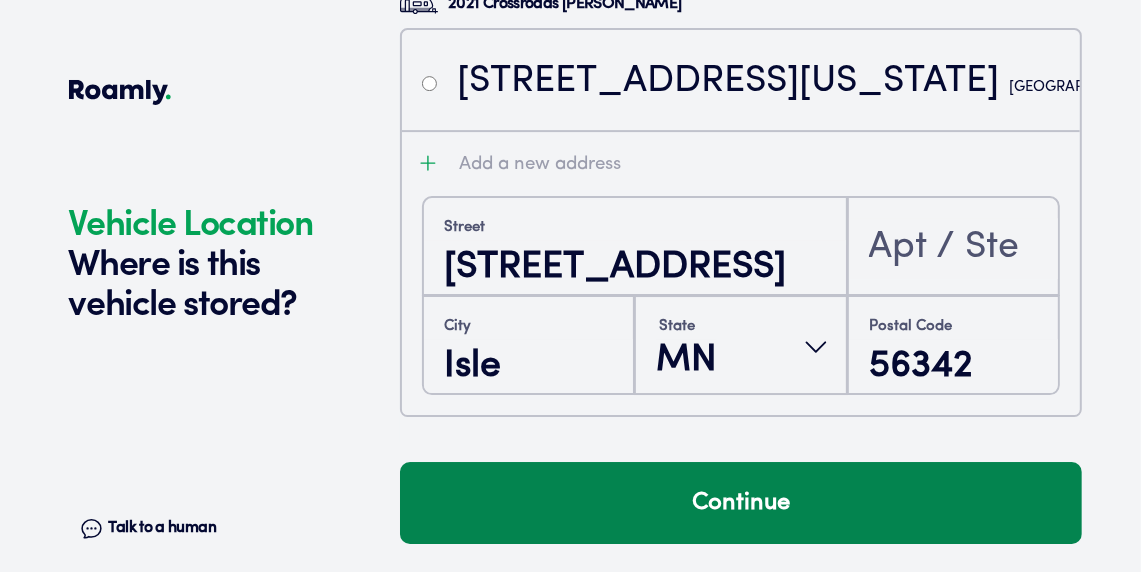 click on "Continue" at bounding box center [741, 503] 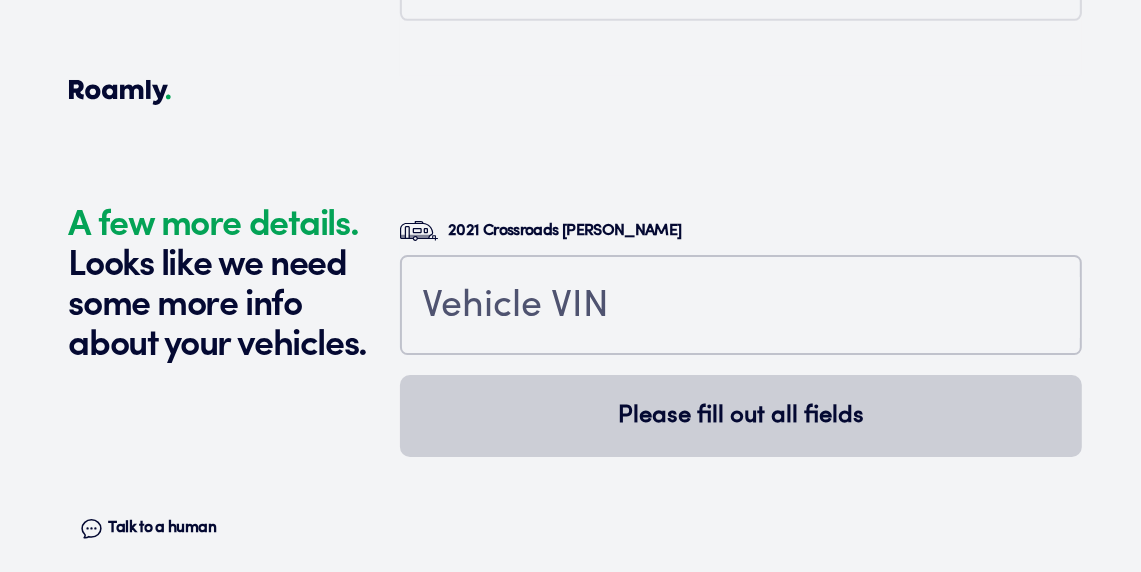 scroll, scrollTop: 5161, scrollLeft: 0, axis: vertical 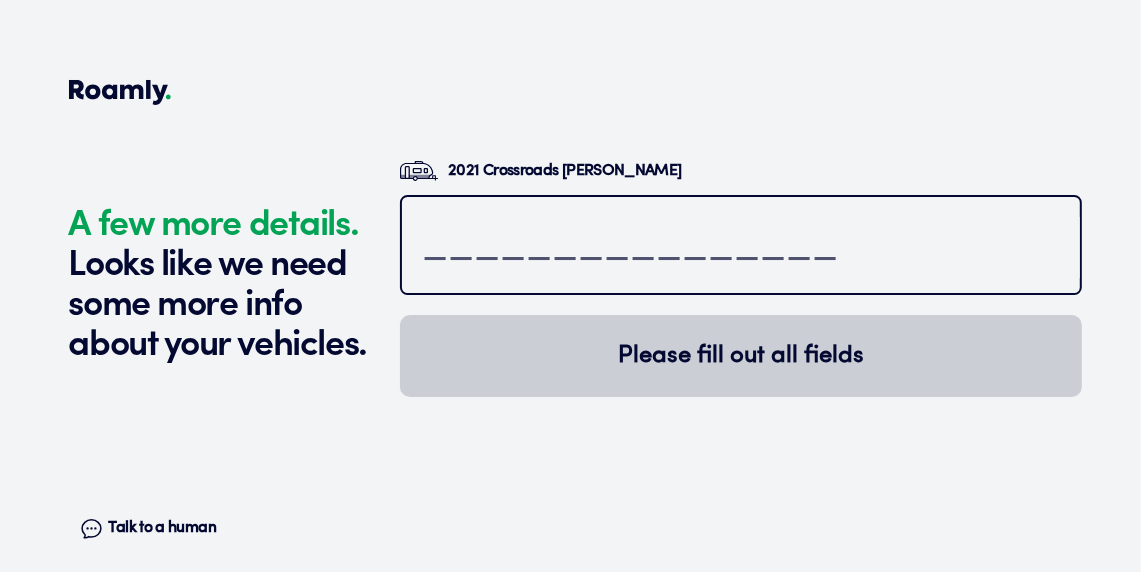 click at bounding box center (741, 247) 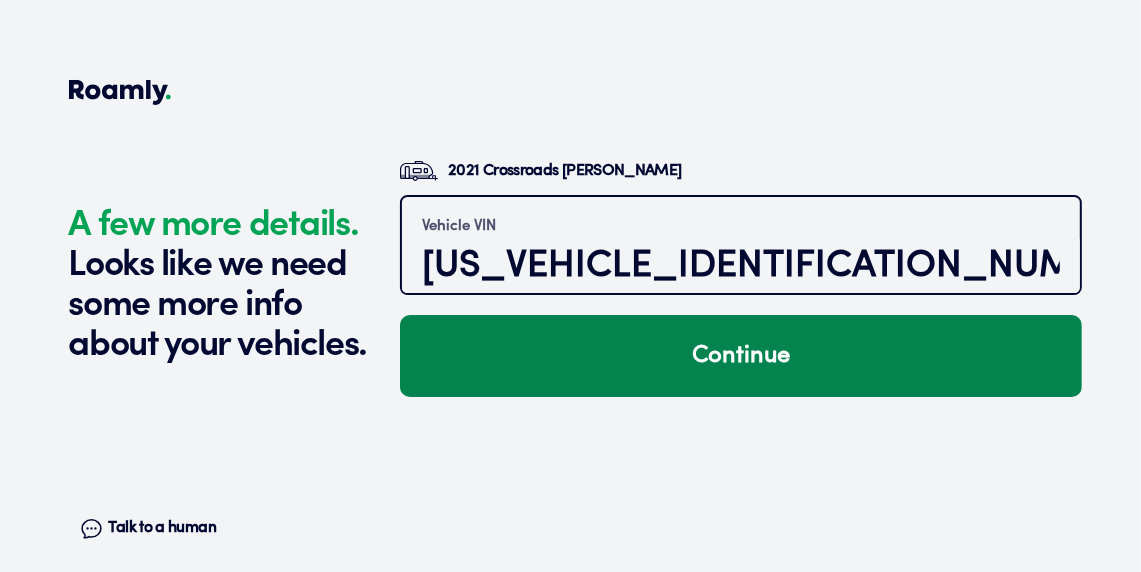 type on "[US_VEHICLE_IDENTIFICATION_NUMBER]" 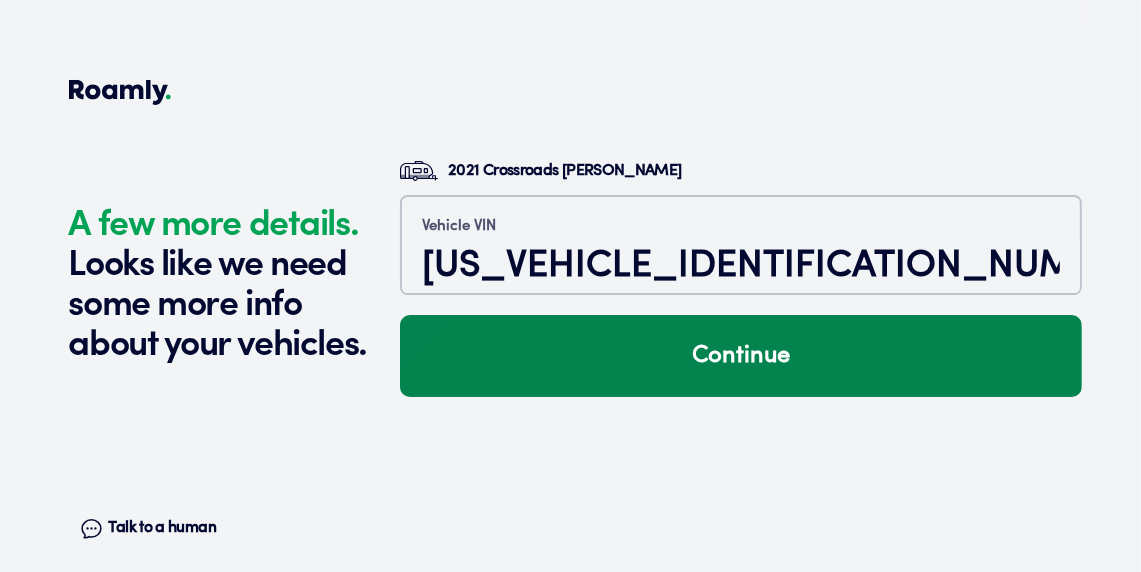 click on "Continue" at bounding box center [741, 356] 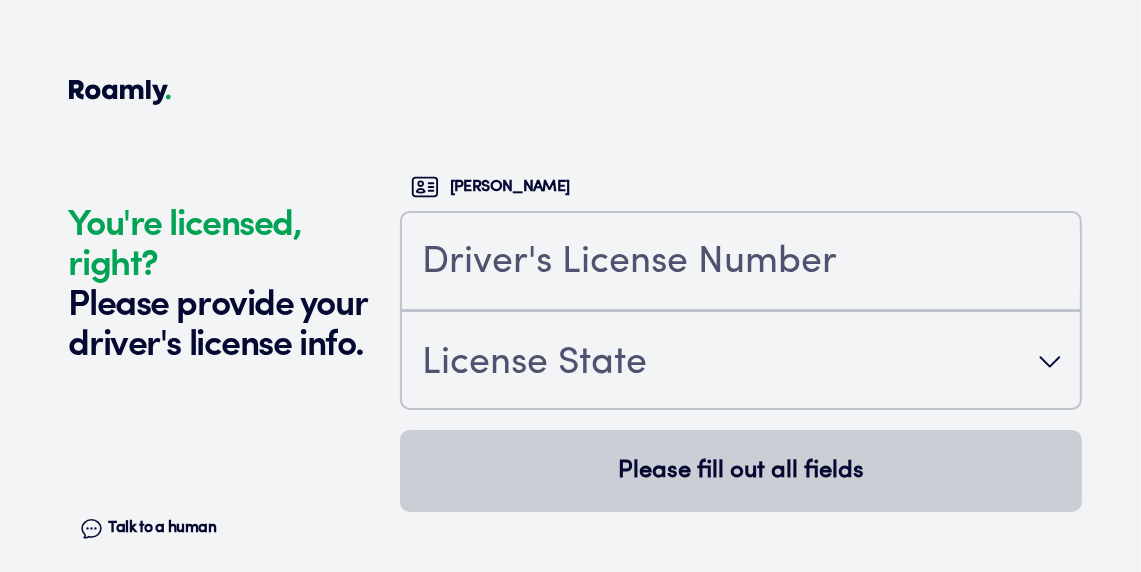 scroll, scrollTop: 5519, scrollLeft: 0, axis: vertical 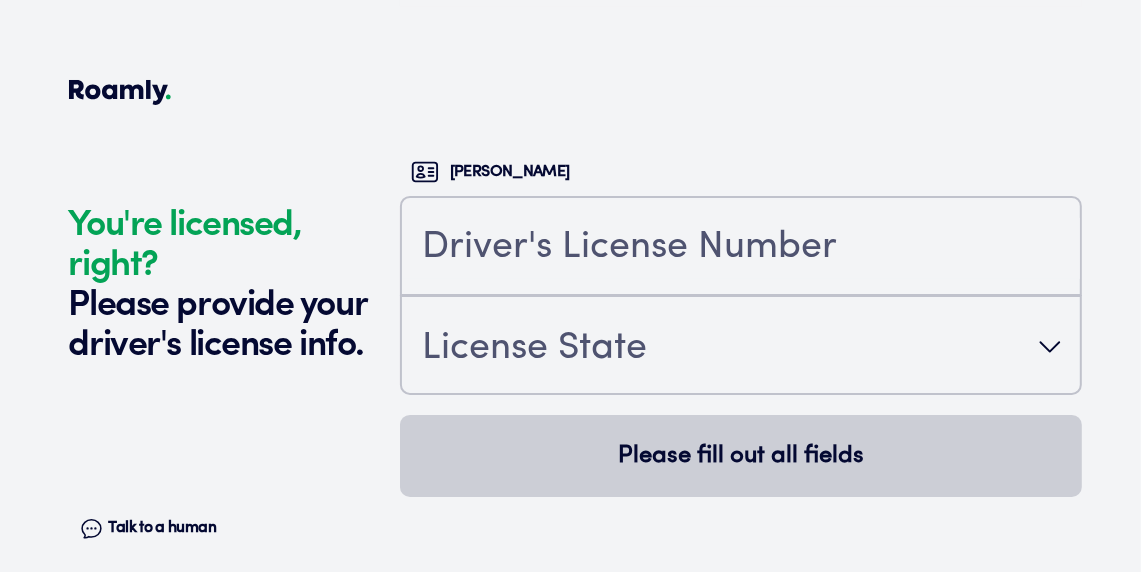 click on "Talk to a human Chat" at bounding box center [206, 430] 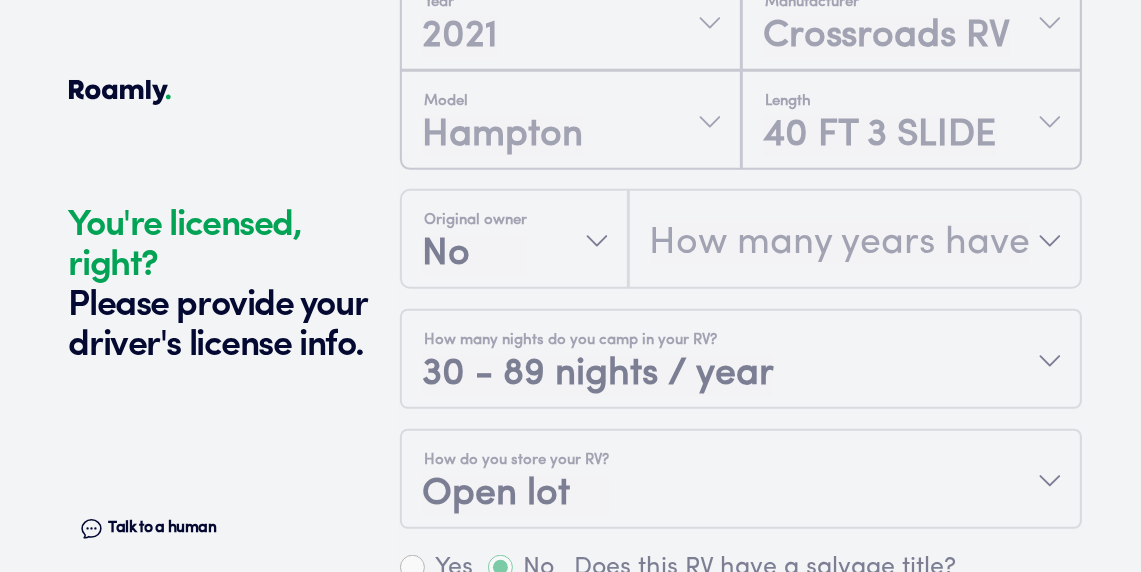 scroll, scrollTop: 999, scrollLeft: 0, axis: vertical 